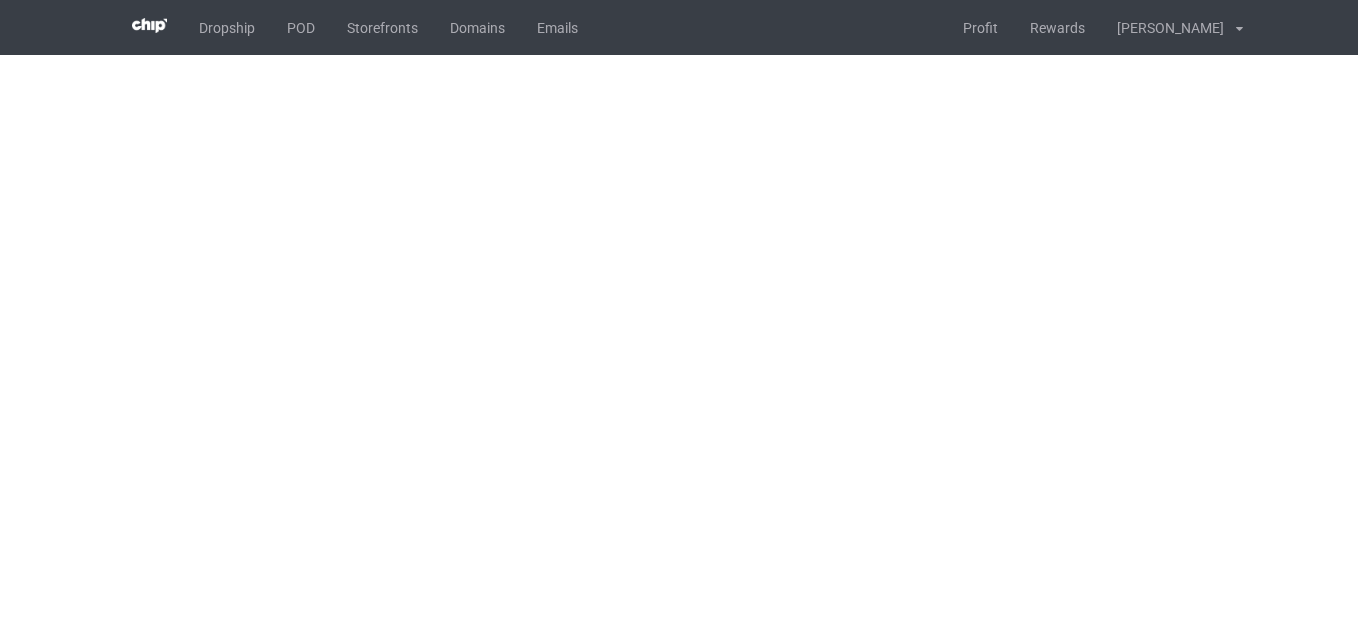 scroll, scrollTop: 0, scrollLeft: 0, axis: both 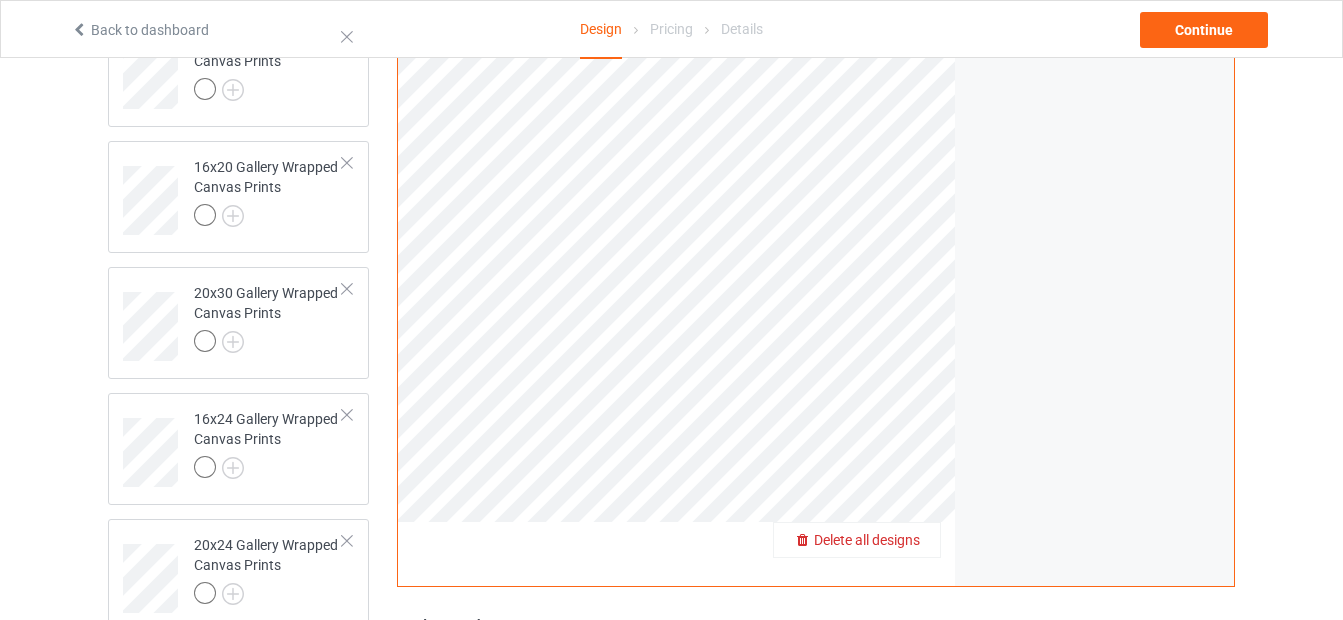 click on "Delete all designs" at bounding box center [867, 540] 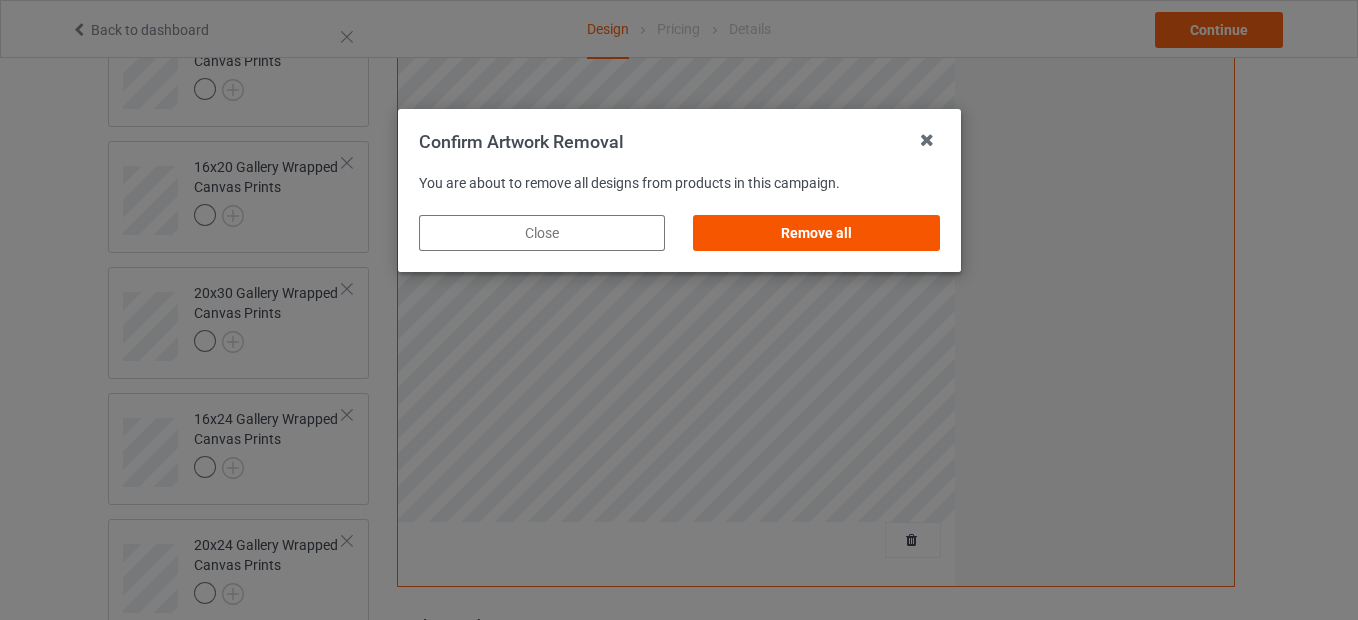 click on "Remove all" at bounding box center (816, 233) 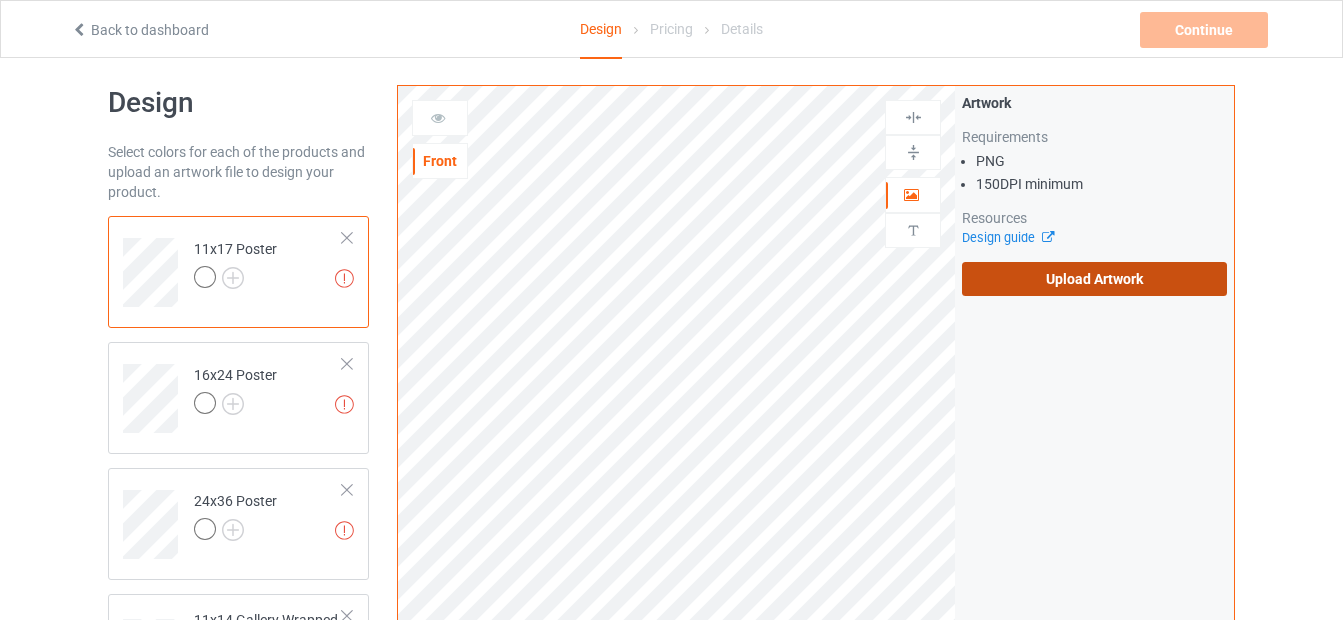 scroll, scrollTop: 14, scrollLeft: 0, axis: vertical 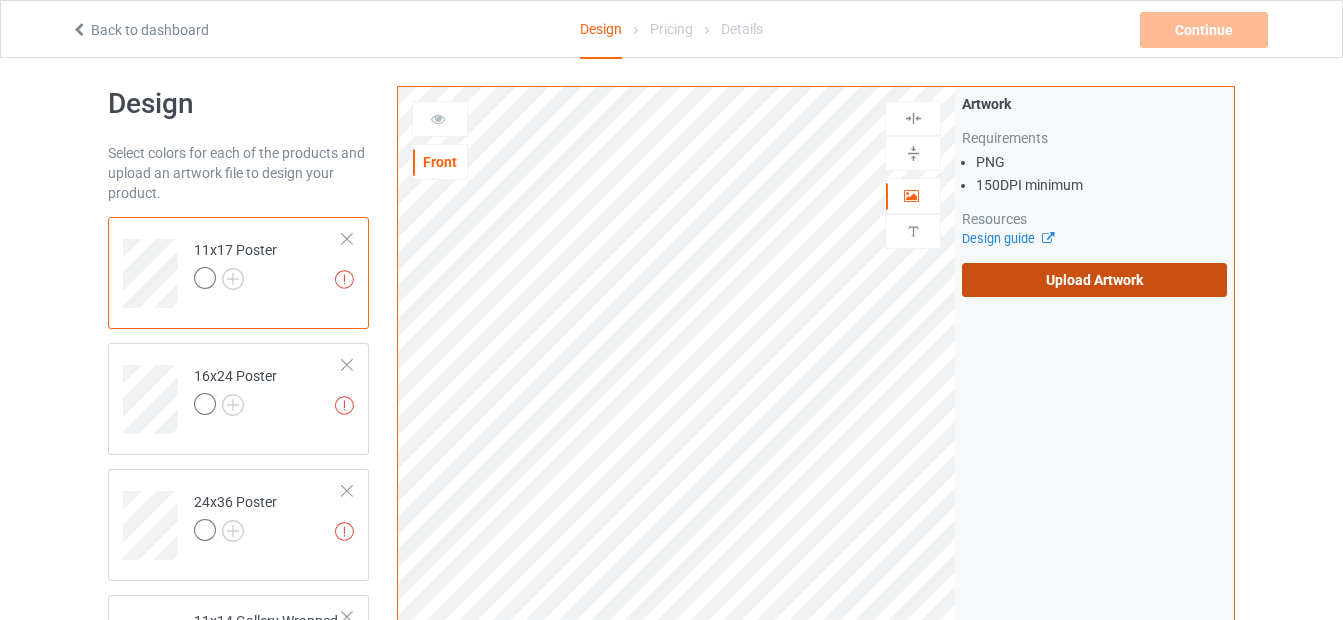 click on "Upload Artwork" at bounding box center [1094, 280] 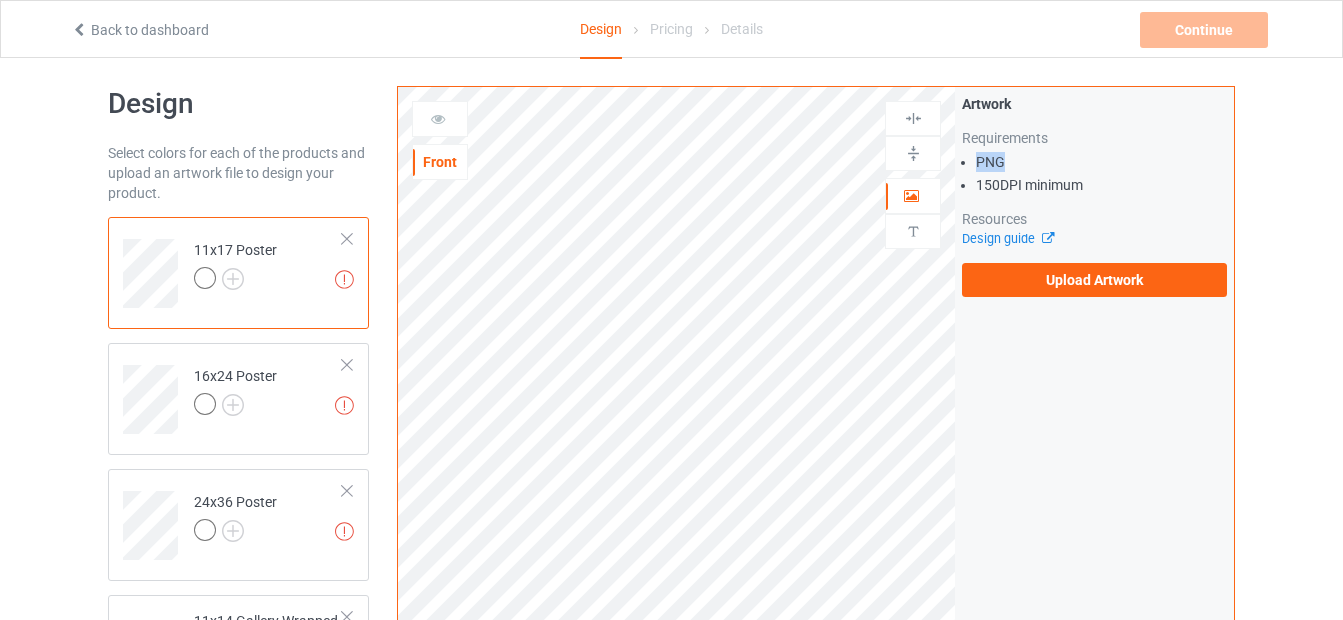 drag, startPoint x: 1003, startPoint y: 161, endPoint x: 977, endPoint y: 157, distance: 26.305893 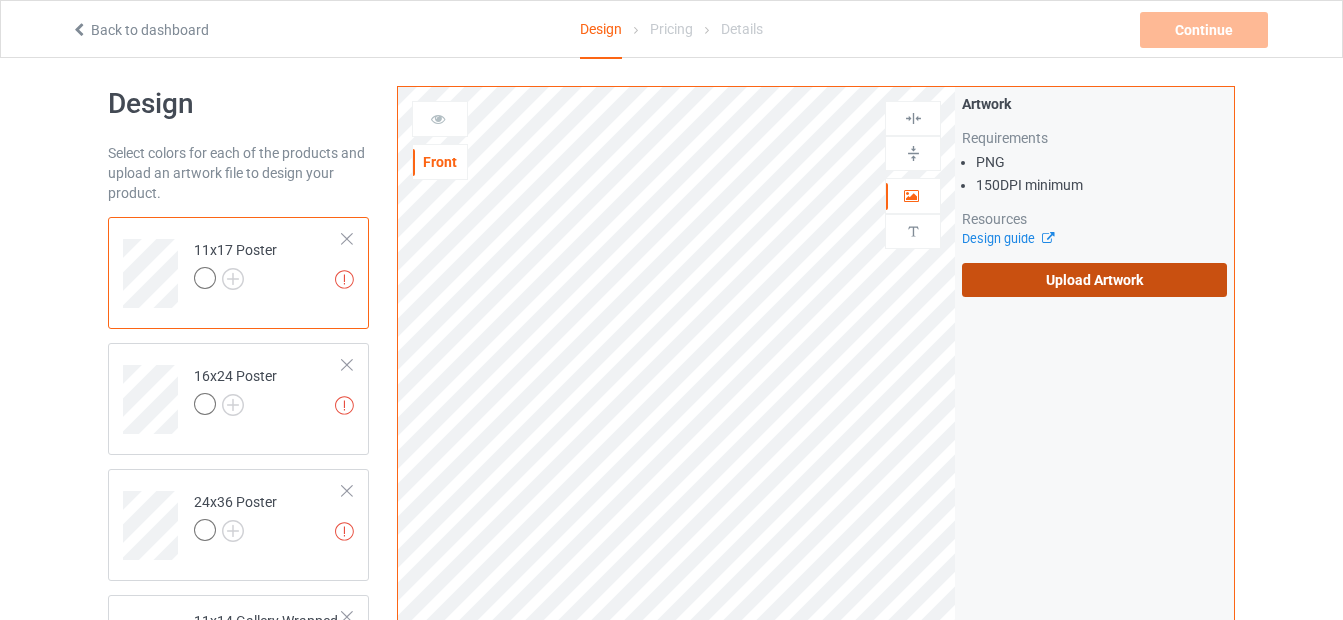 click on "Upload Artwork" at bounding box center [1094, 280] 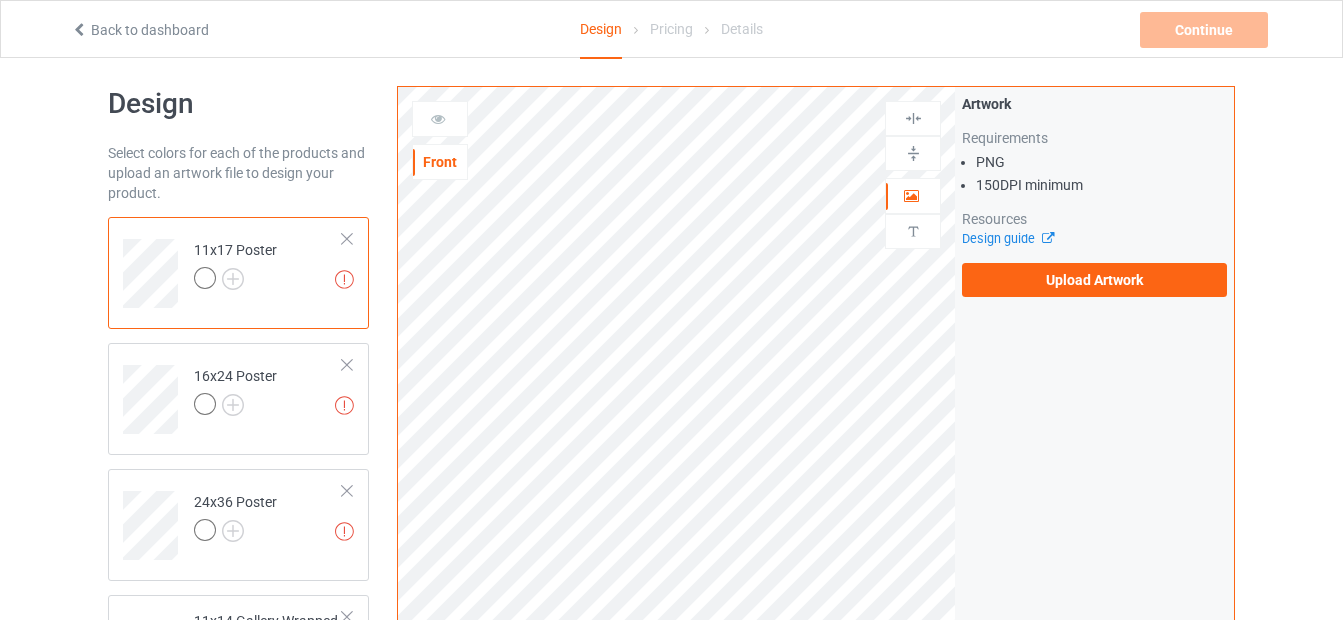 click on "PNG" at bounding box center (1101, 162) 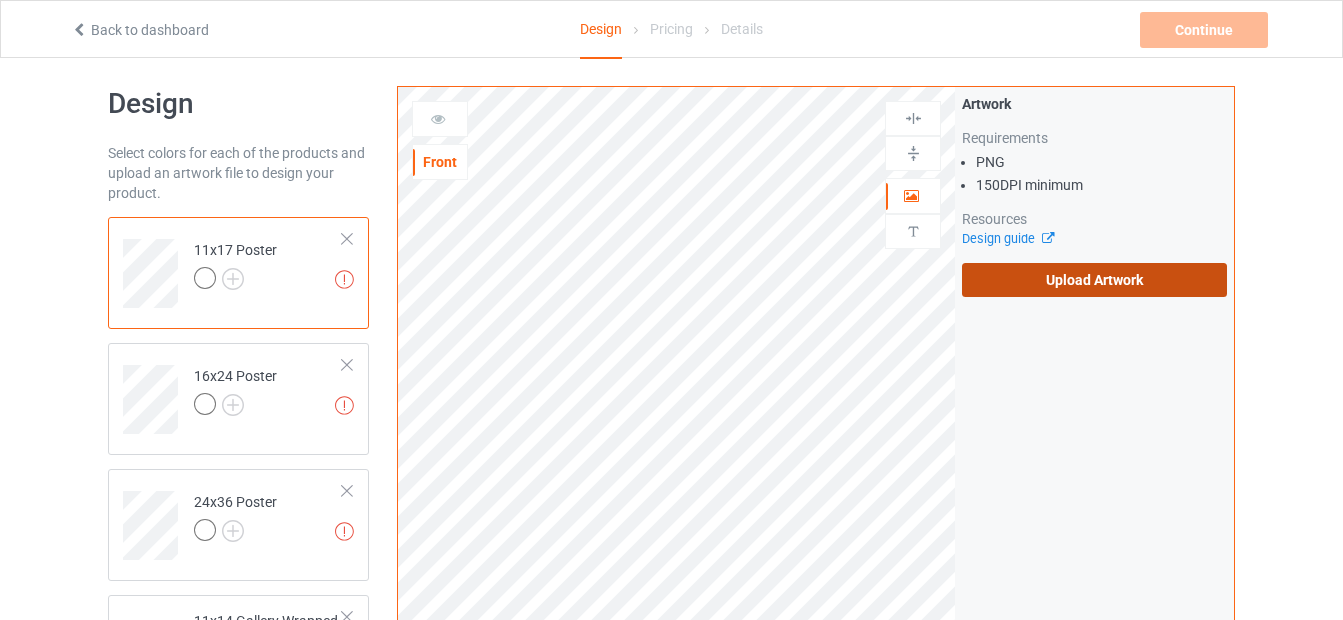 click on "Upload Artwork" at bounding box center (1094, 280) 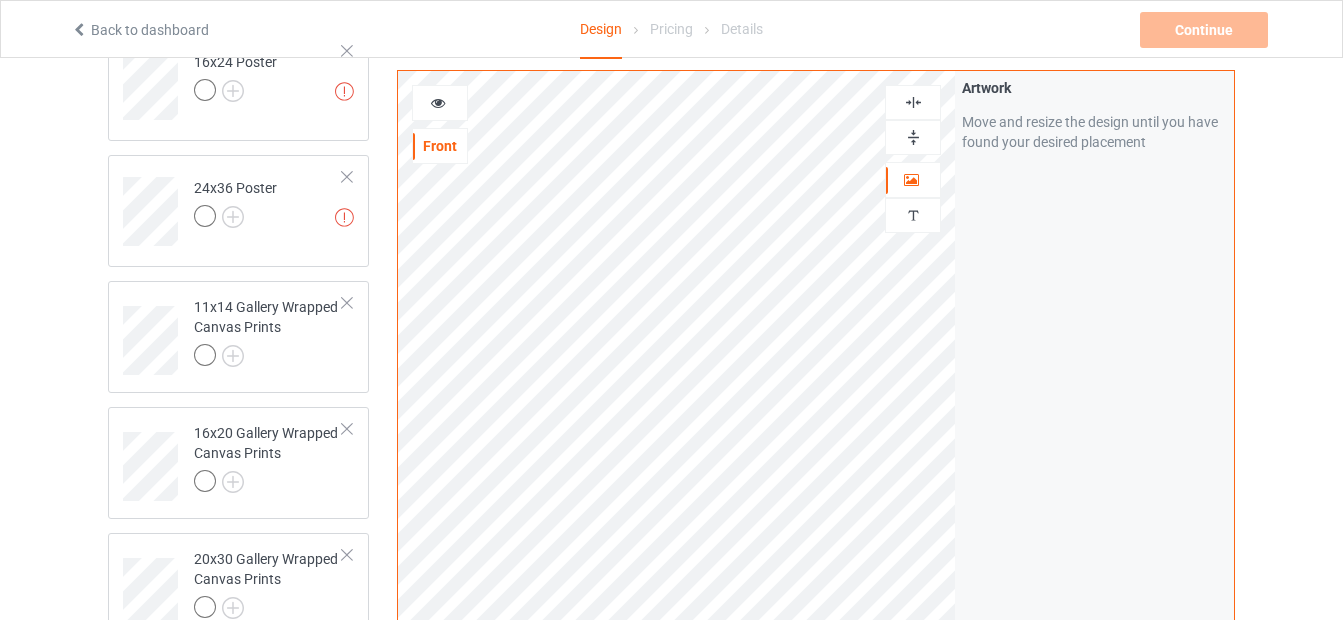 scroll, scrollTop: 323, scrollLeft: 0, axis: vertical 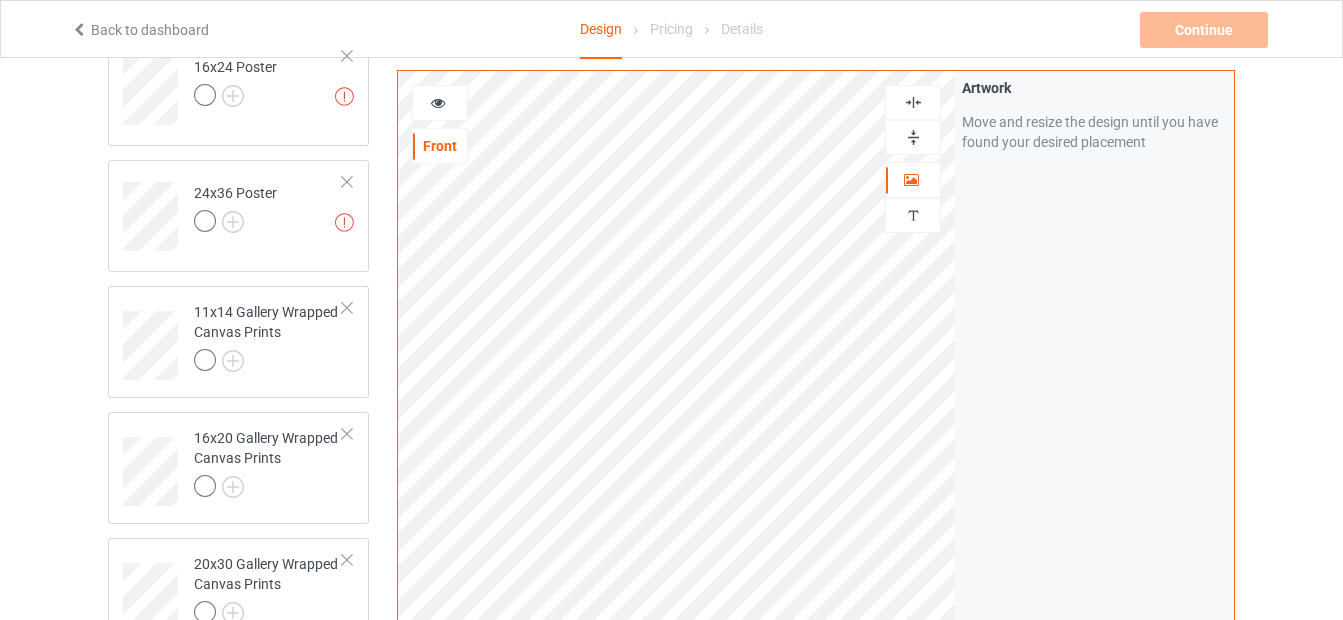 click at bounding box center [913, 137] 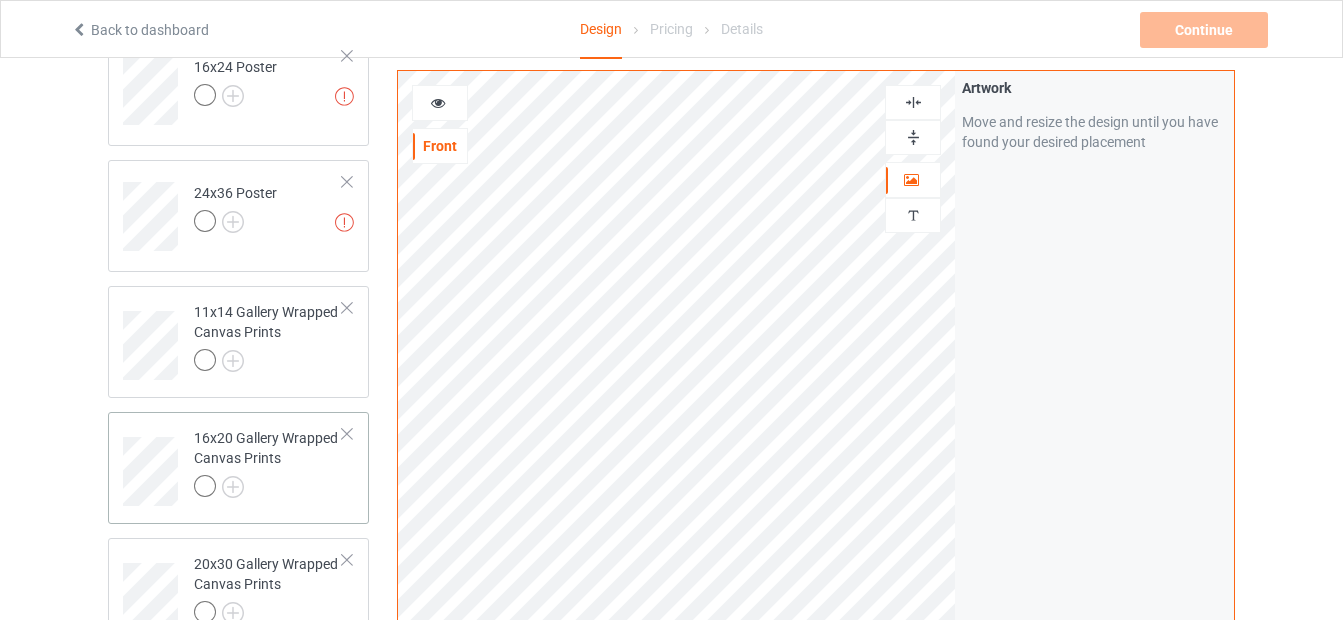 click on "16x20 Gallery Wrapped Canvas Prints" at bounding box center (268, 462) 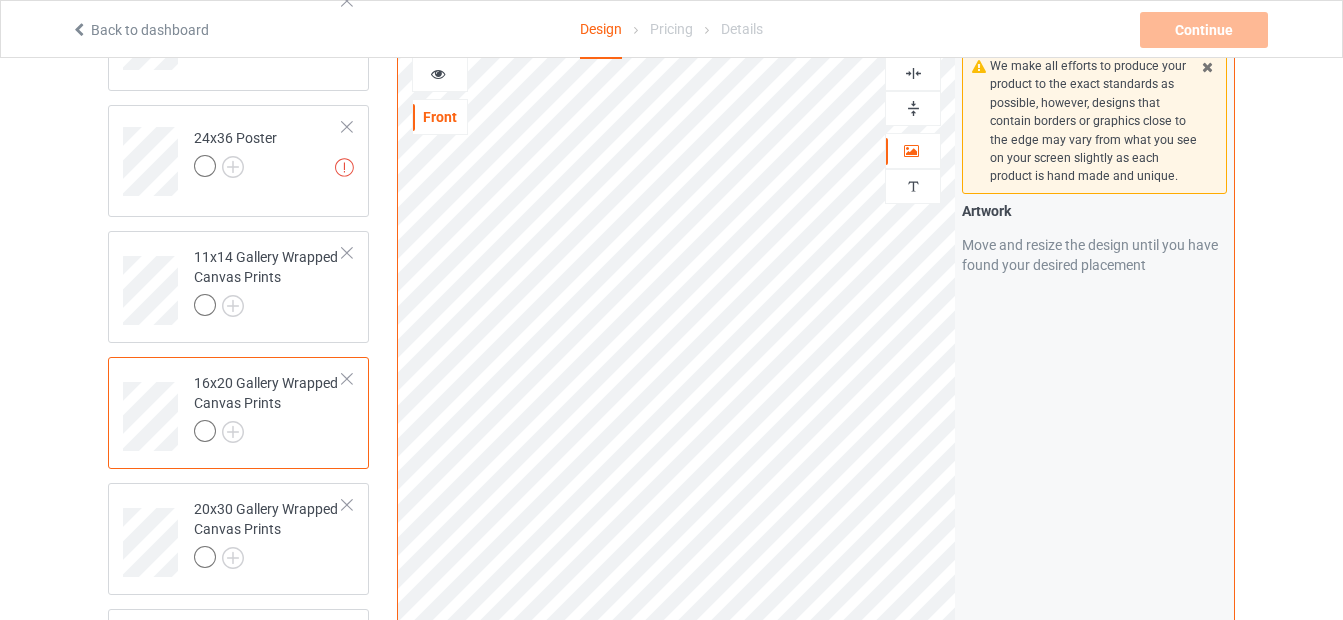 scroll, scrollTop: 343, scrollLeft: 0, axis: vertical 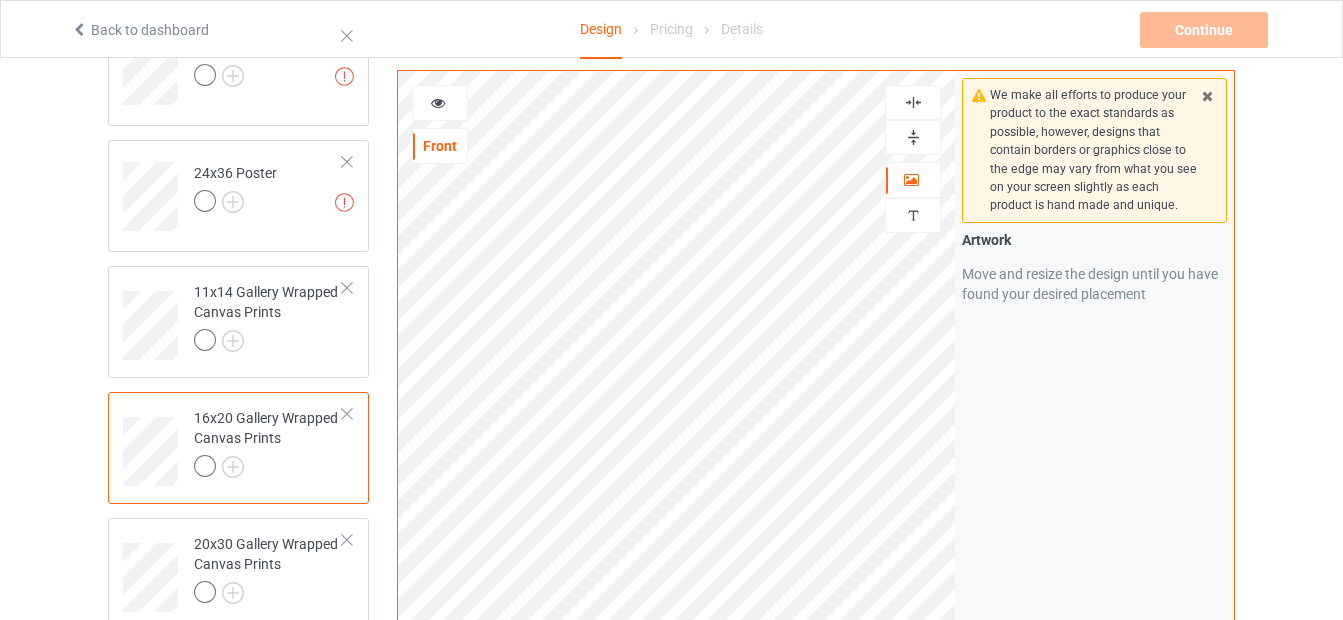 click at bounding box center [913, 137] 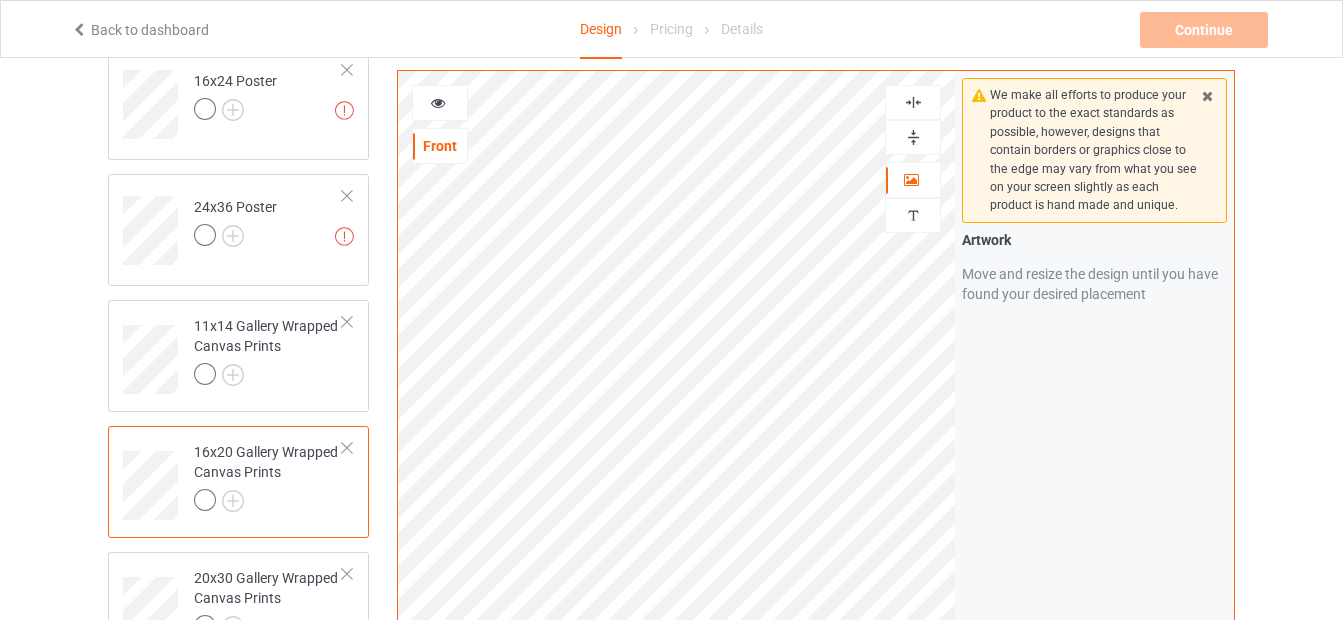 scroll, scrollTop: 308, scrollLeft: 0, axis: vertical 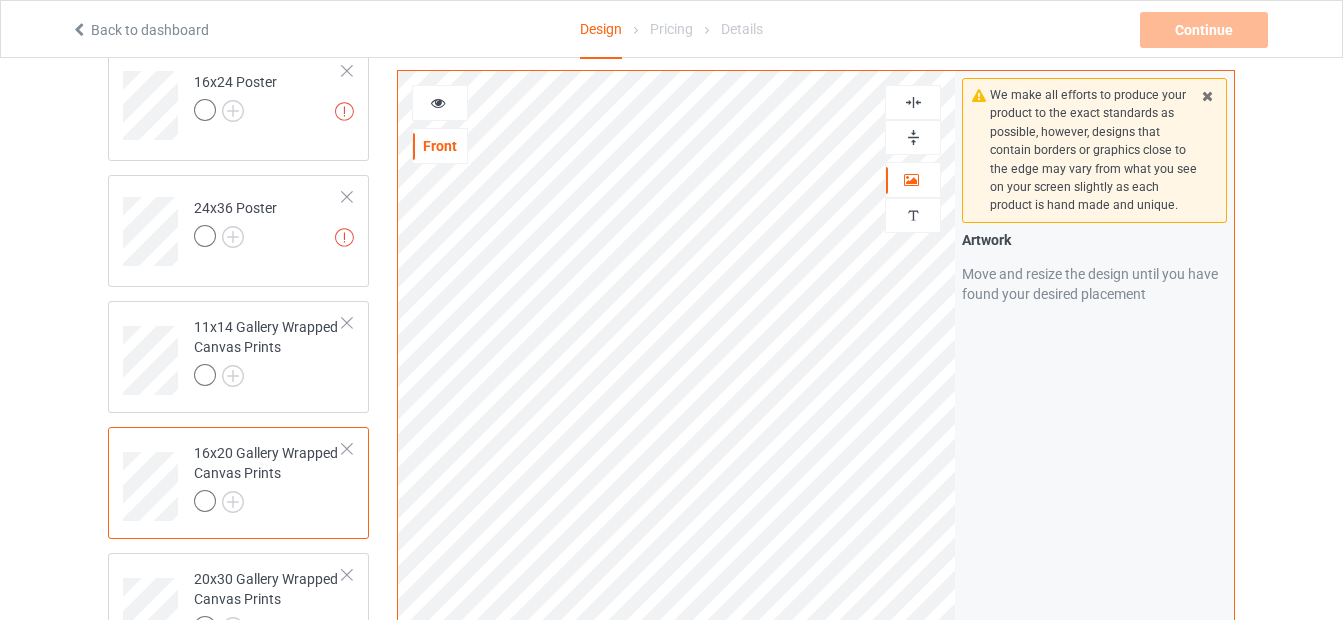 click at bounding box center [913, 137] 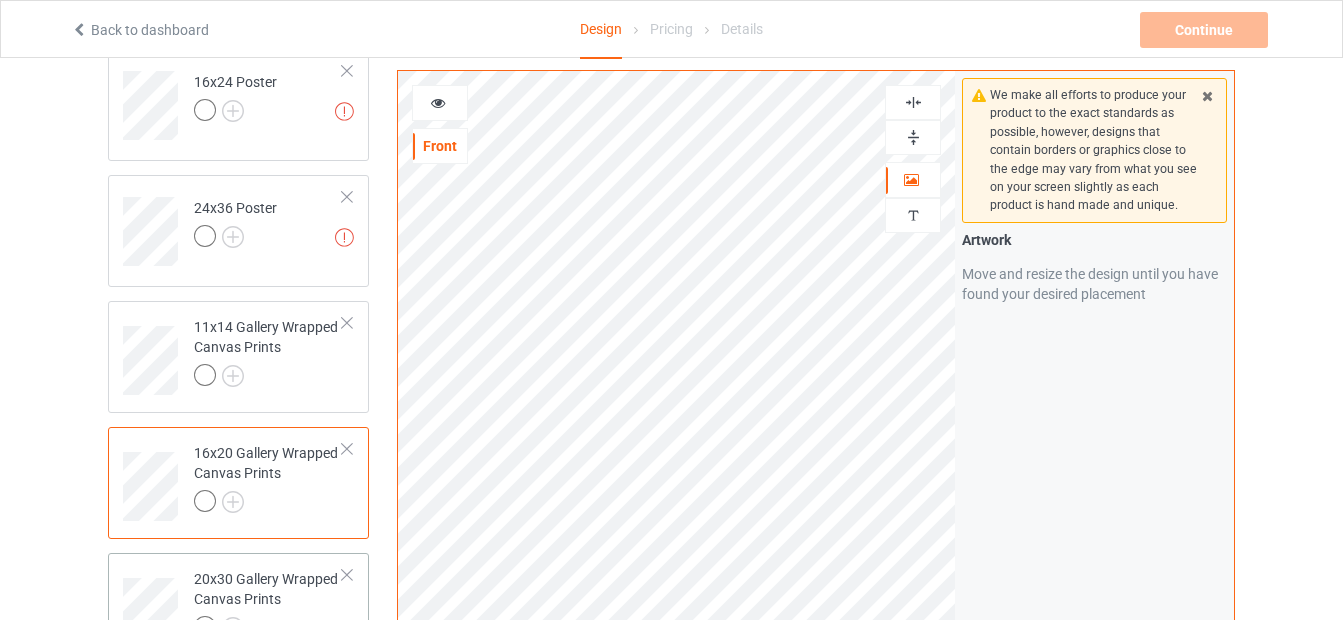click on "20x30 Gallery Wrapped Canvas Prints" at bounding box center (268, 603) 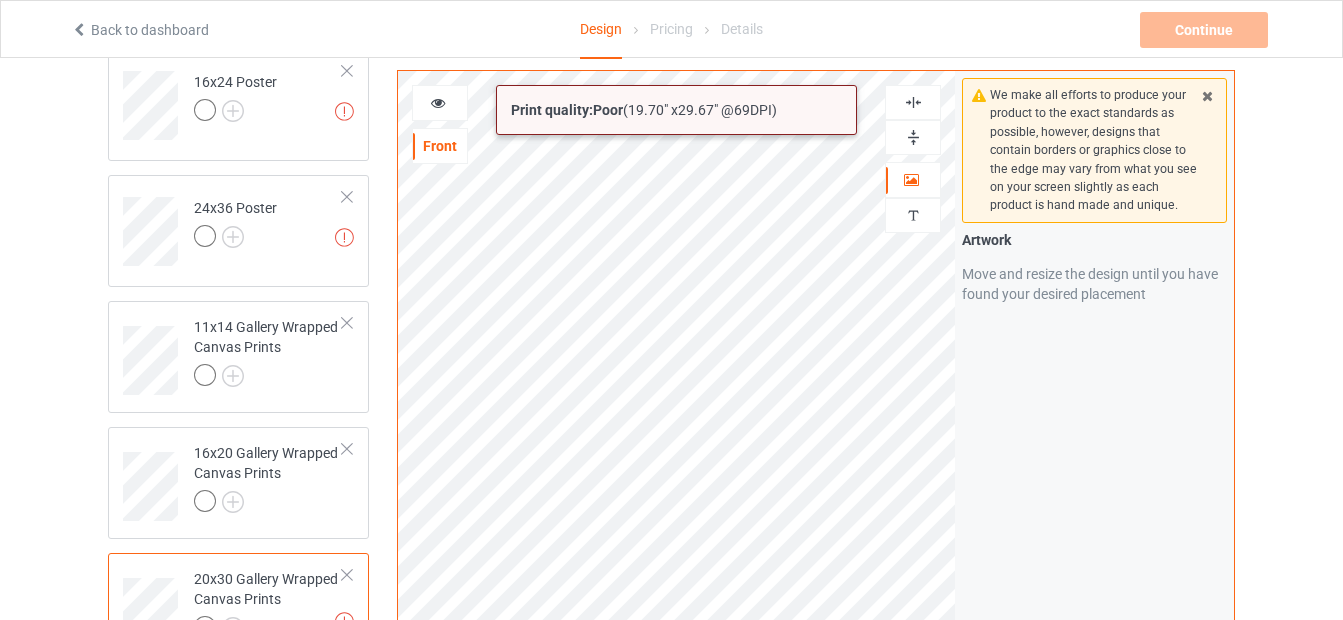click on "Back to dashboard Design Pricing Details Continue 1. Artwork resolution lower than 150 DPI may result in bad print 2. Artwork resolution lower than 100 DPI may result in bad print Design Select colors for each of the products and upload an artwork file to design your product. Artwork resolution lower than 150 DPI may result in bad print 11x17 Poster Artwork resolution lower than 150 DPI may result in bad print 16x24 Poster Artwork resolution lower than 150 DPI may result in bad print 24x36 Poster 11x14 Gallery Wrapped Canvas Prints 16x20 Gallery Wrapped Canvas Prints Artwork resolution lower than 100 DPI may result in bad print 20x30 Gallery Wrapped Canvas Prints 16x24 Gallery Wrapped Canvas Prints 20x24 Gallery Wrapped Canvas Prints 24x36 Gallery Wrapped Canvas Prints Classic T-Shirt Add product Print quality:  Poor  (  19.70 " x  29.67 " @ 69 DPI) Front Artwork Personalized text Print Guidelines Artwork Product Mockups" at bounding box center (671, 2) 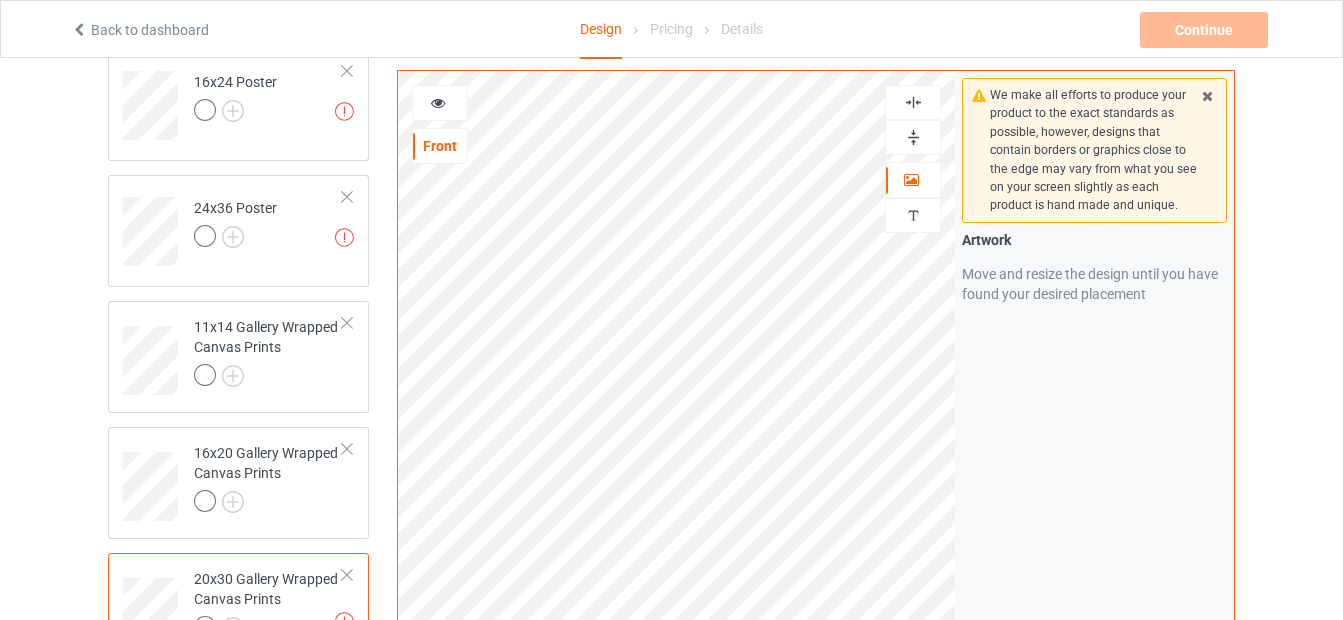 click at bounding box center (913, 102) 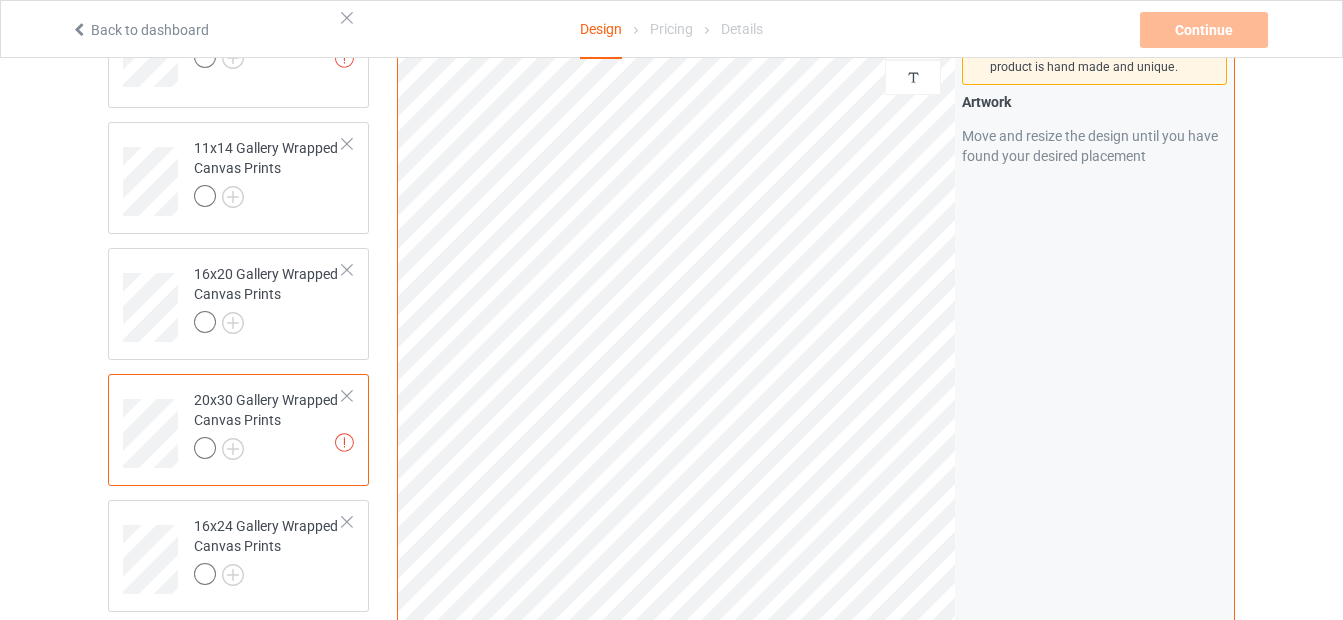 scroll, scrollTop: 506, scrollLeft: 0, axis: vertical 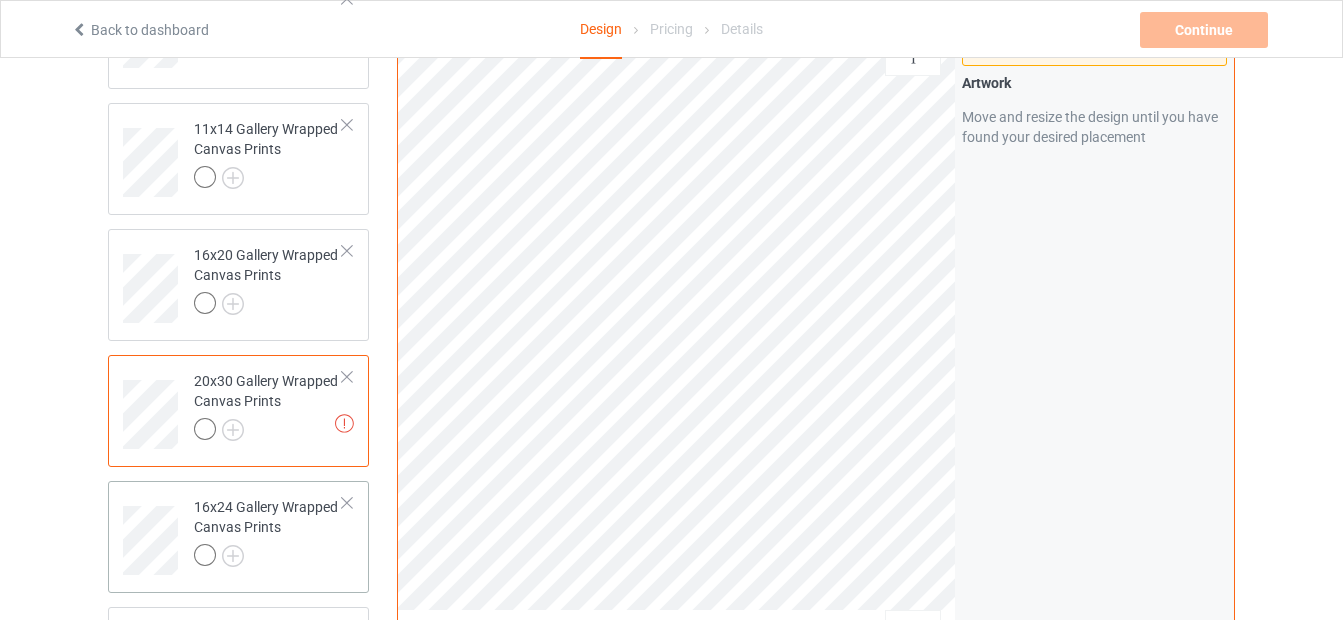 click on "16x24 Gallery Wrapped Canvas Prints" at bounding box center (268, 531) 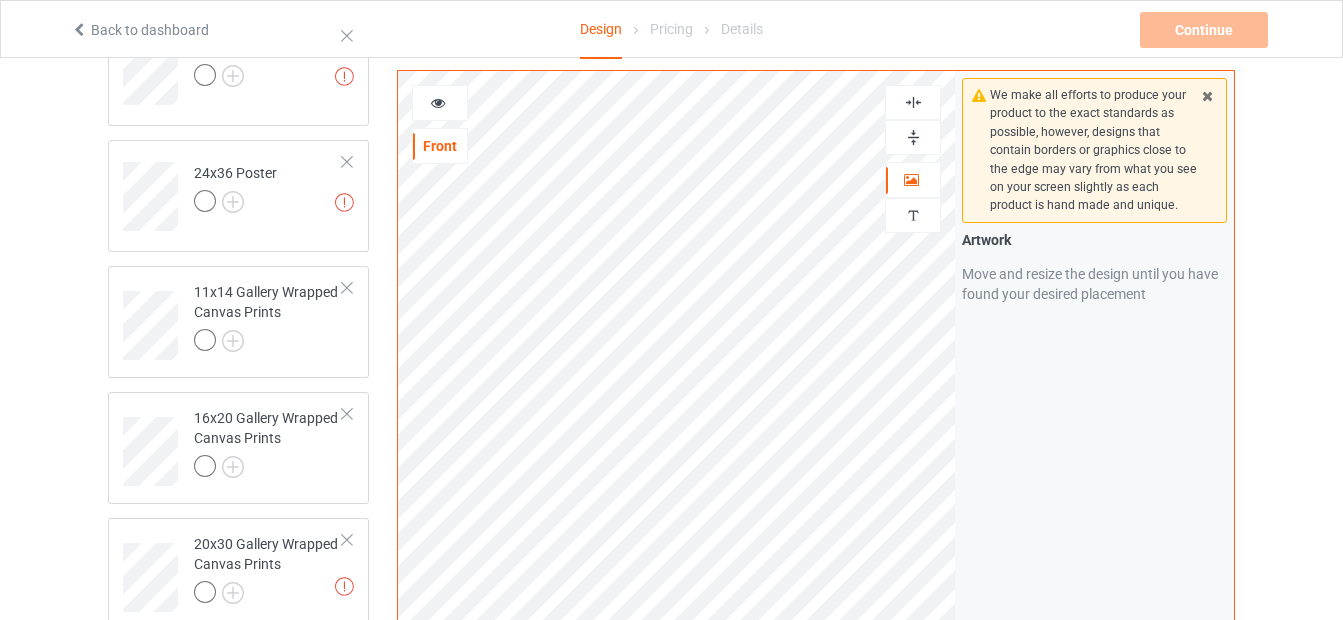 scroll, scrollTop: 277, scrollLeft: 0, axis: vertical 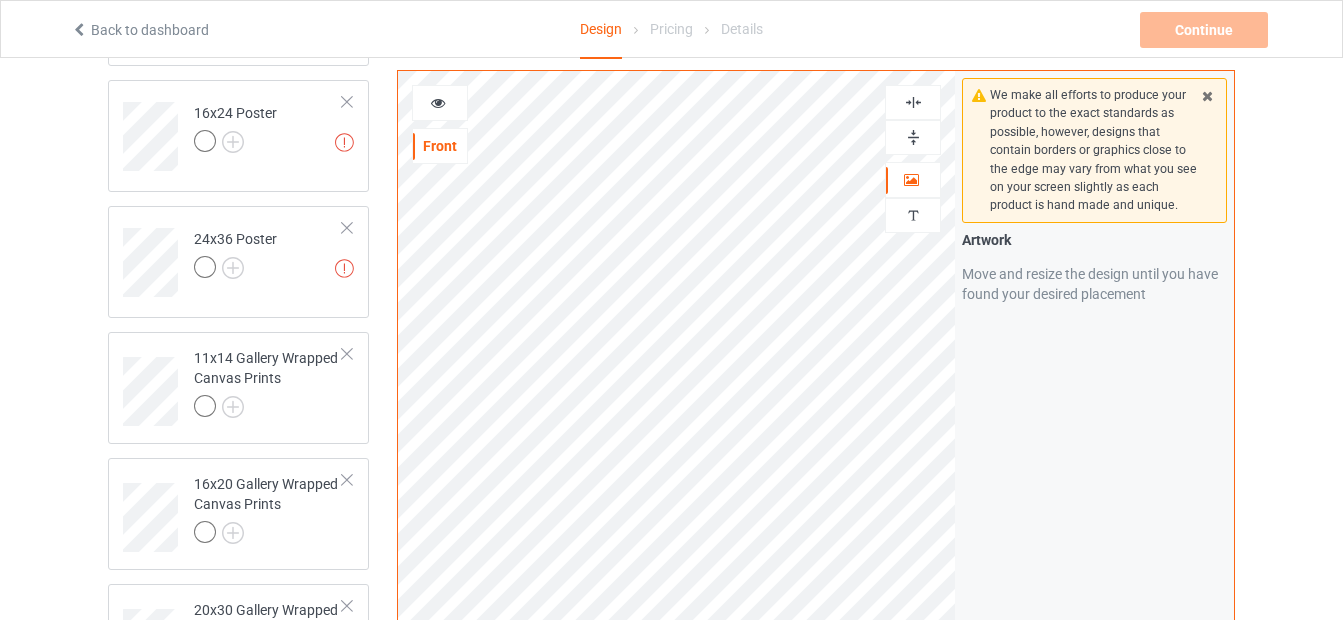 click at bounding box center (913, 137) 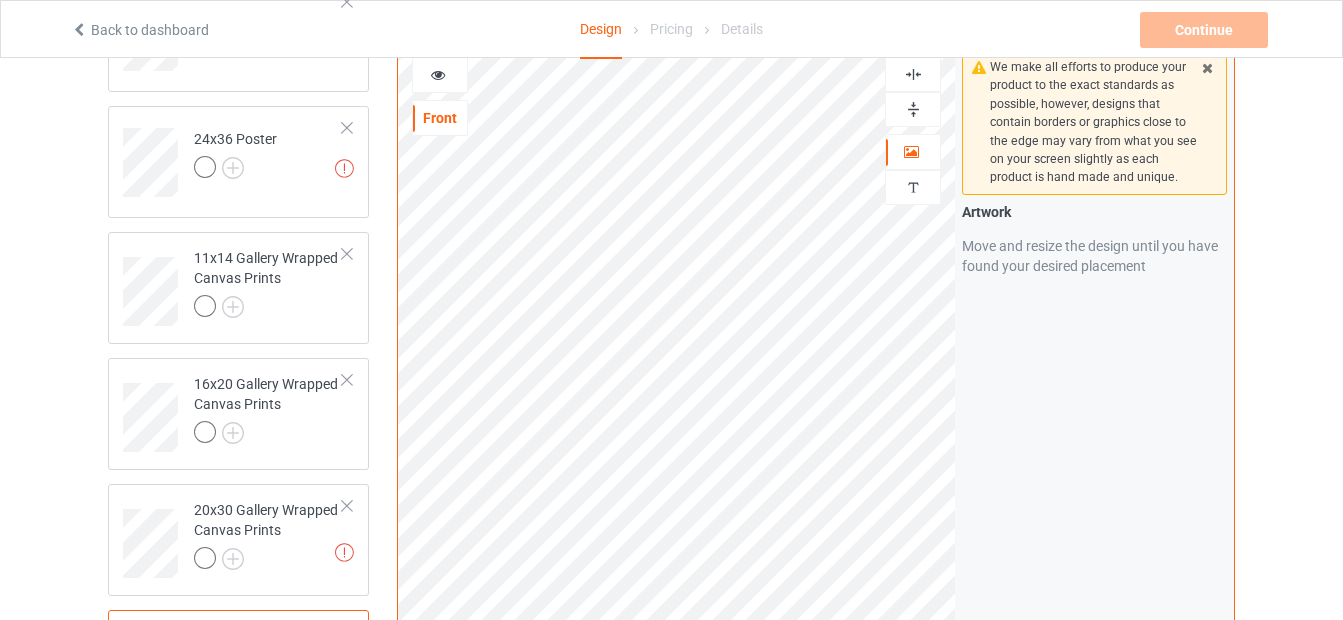 scroll, scrollTop: 376, scrollLeft: 0, axis: vertical 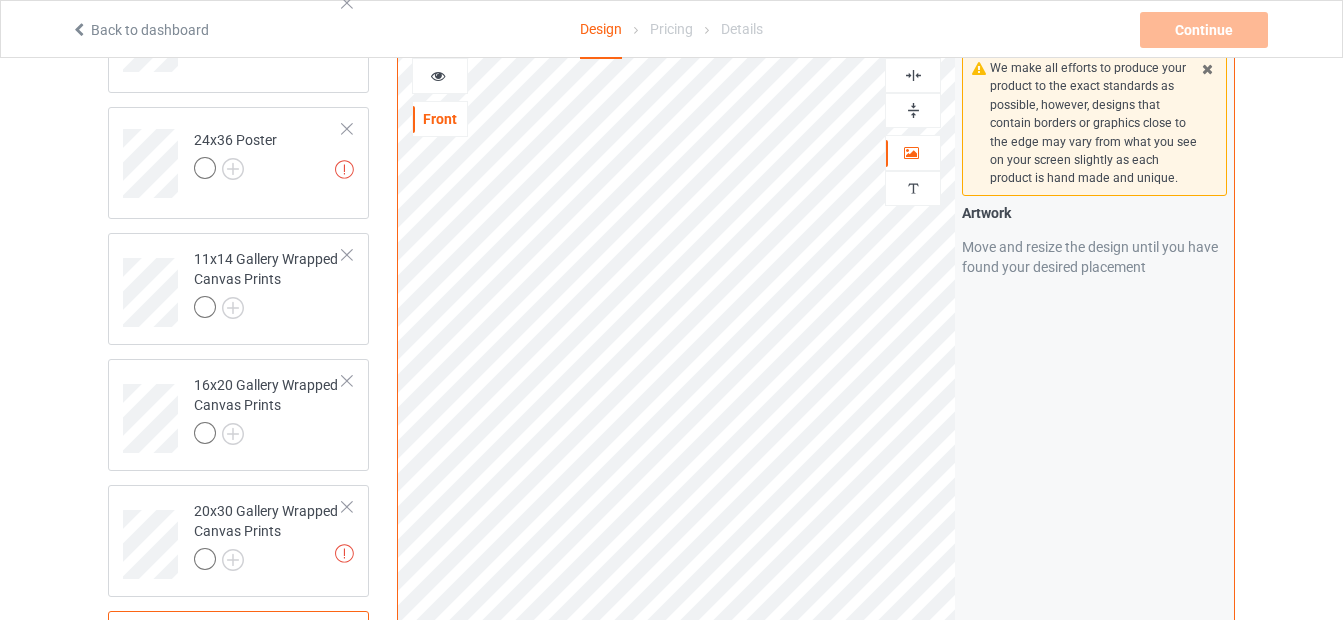 click at bounding box center (913, 110) 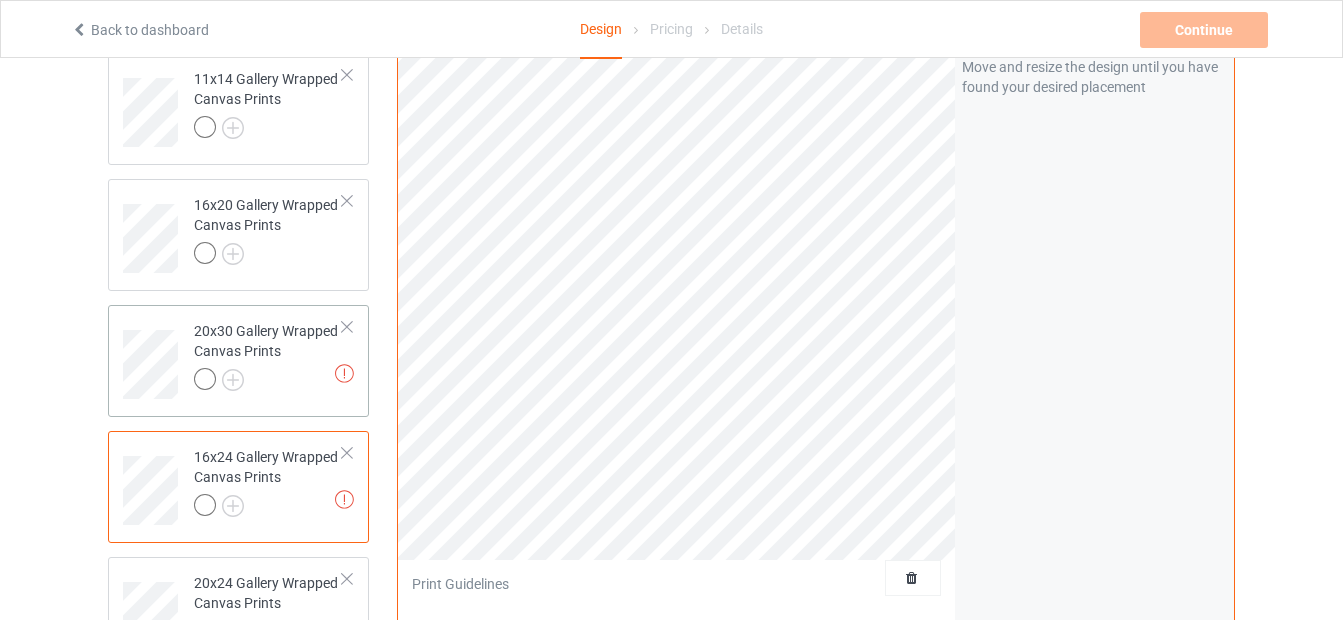 scroll, scrollTop: 582, scrollLeft: 0, axis: vertical 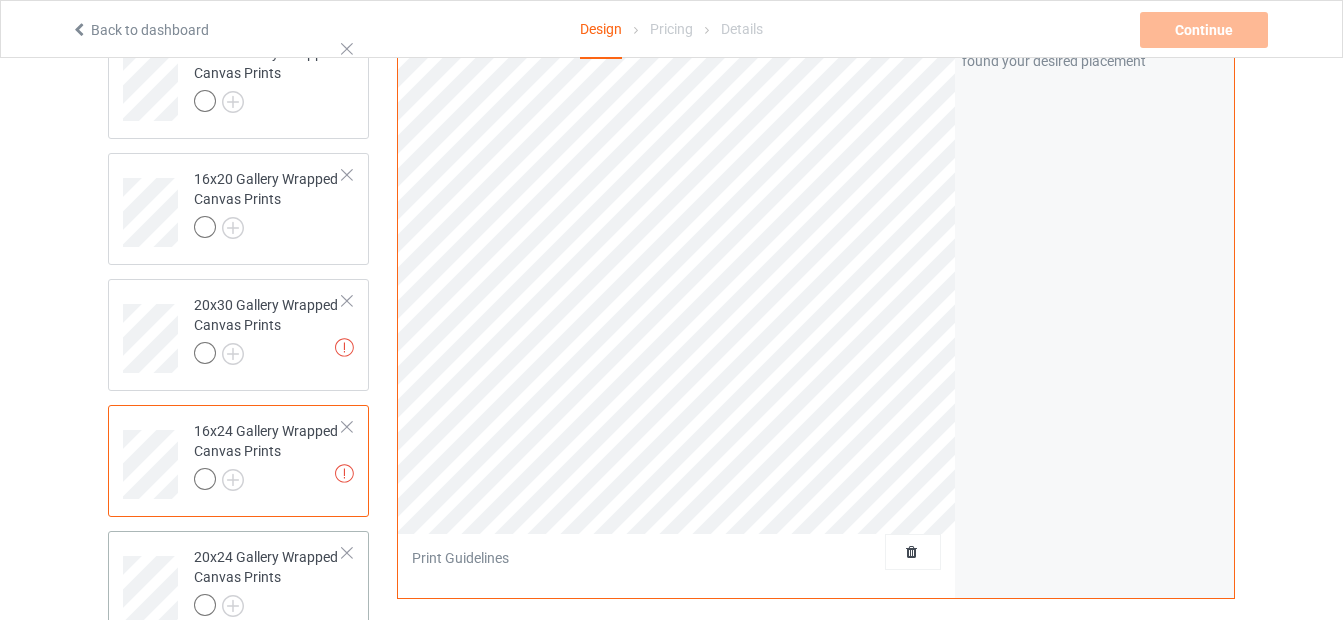 click on "20x24 Gallery Wrapped Canvas Prints" at bounding box center [268, 581] 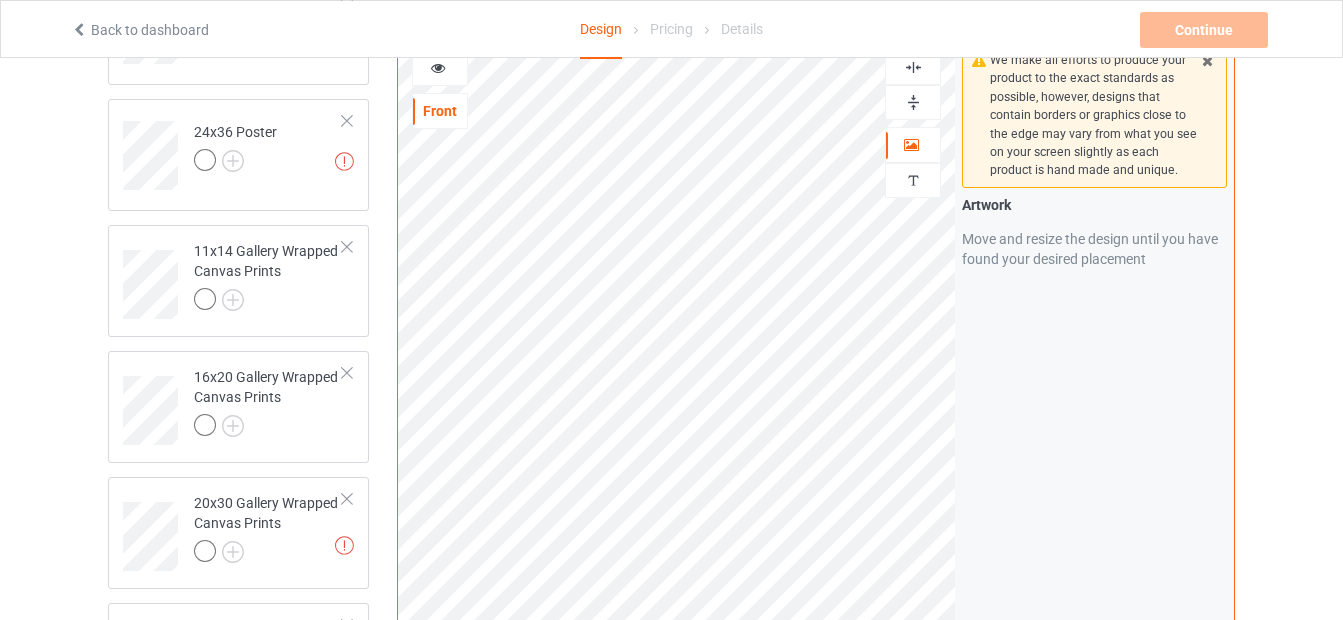 scroll, scrollTop: 383, scrollLeft: 0, axis: vertical 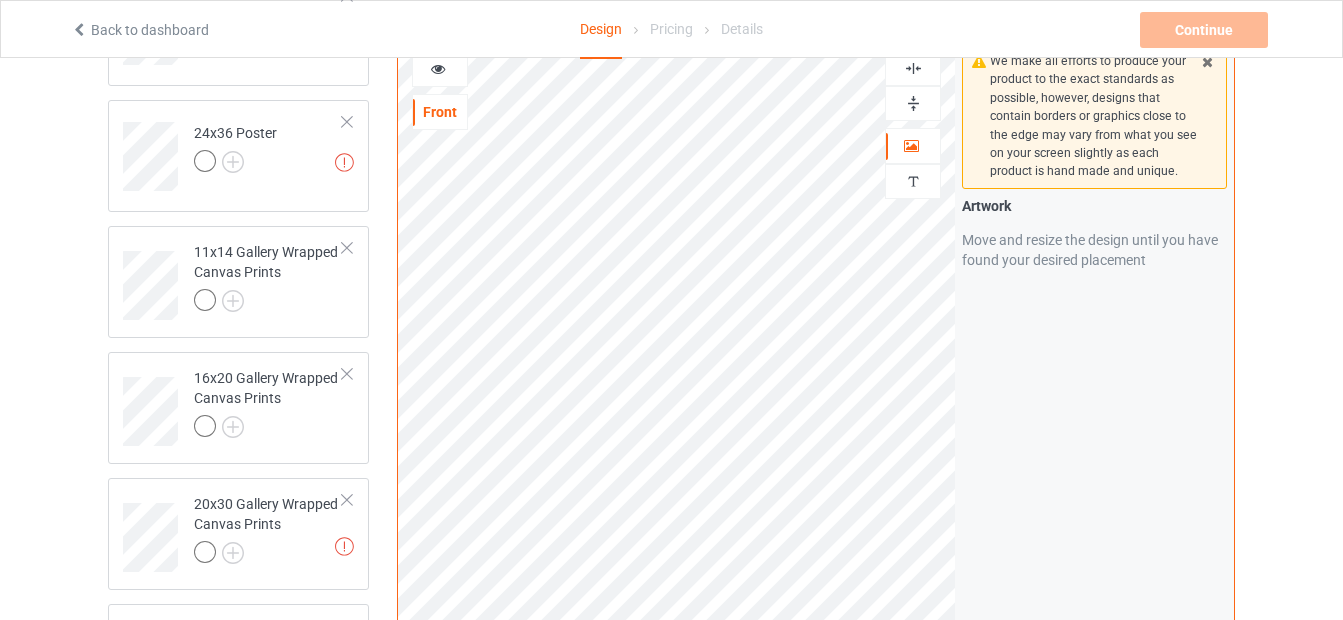 click at bounding box center (913, 103) 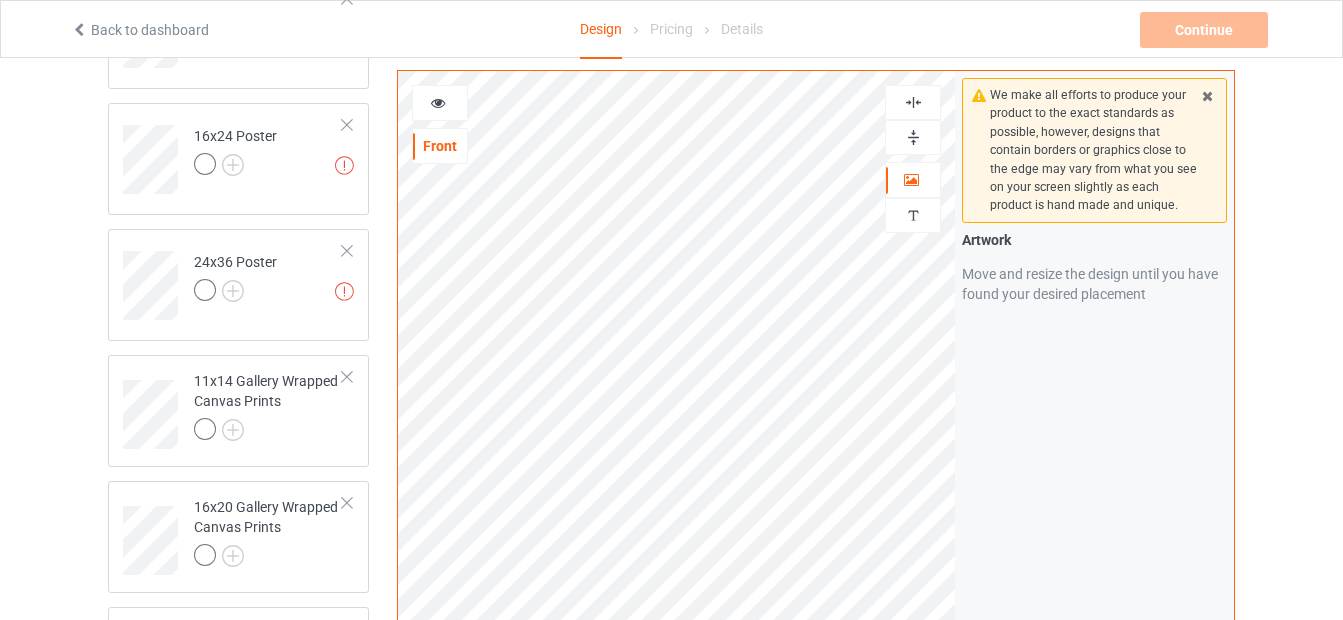 scroll, scrollTop: 251, scrollLeft: 0, axis: vertical 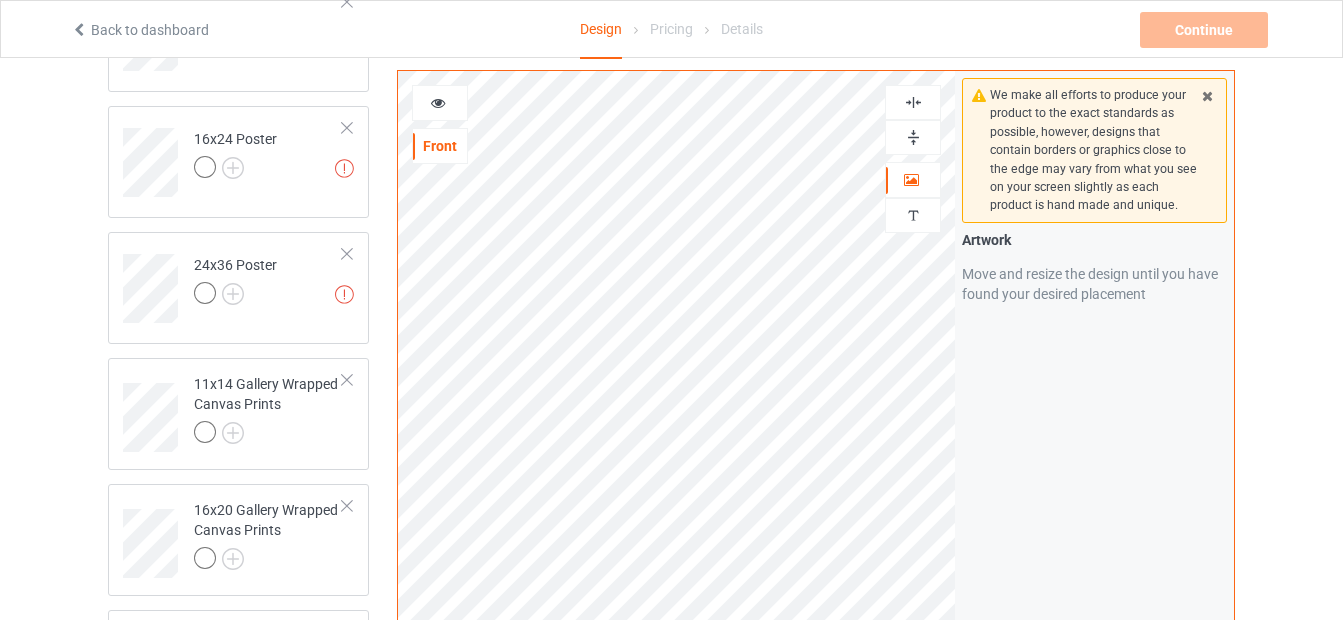 click at bounding box center [913, 137] 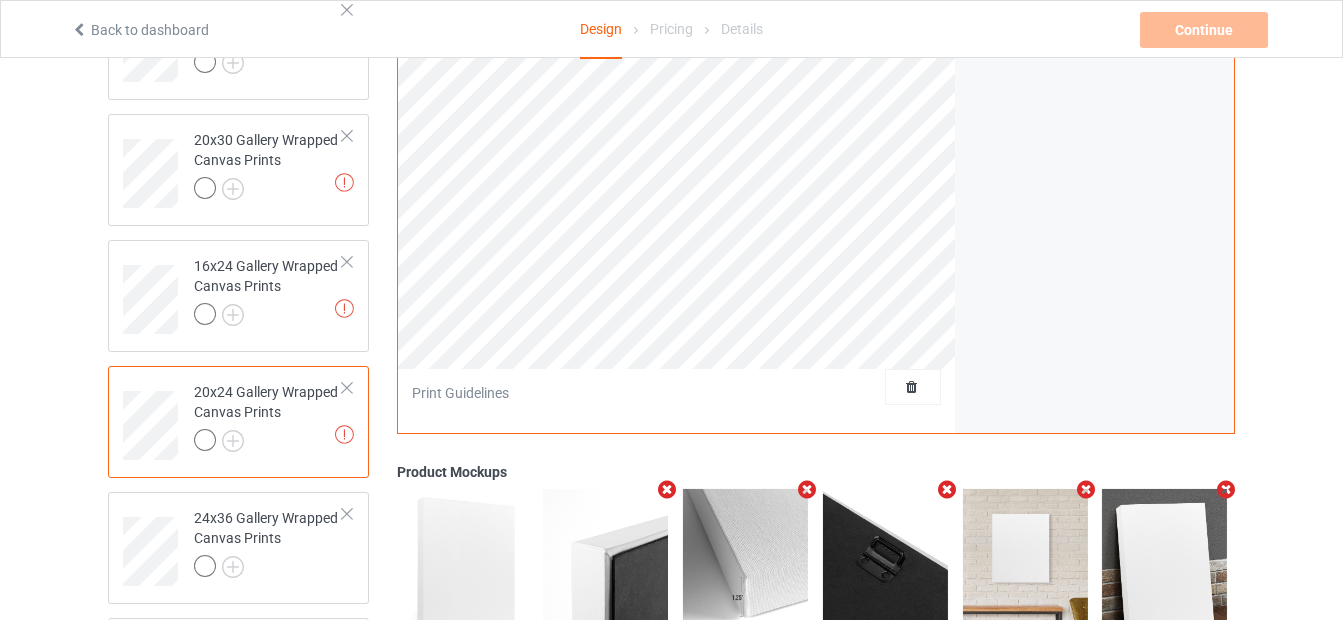 scroll, scrollTop: 756, scrollLeft: 0, axis: vertical 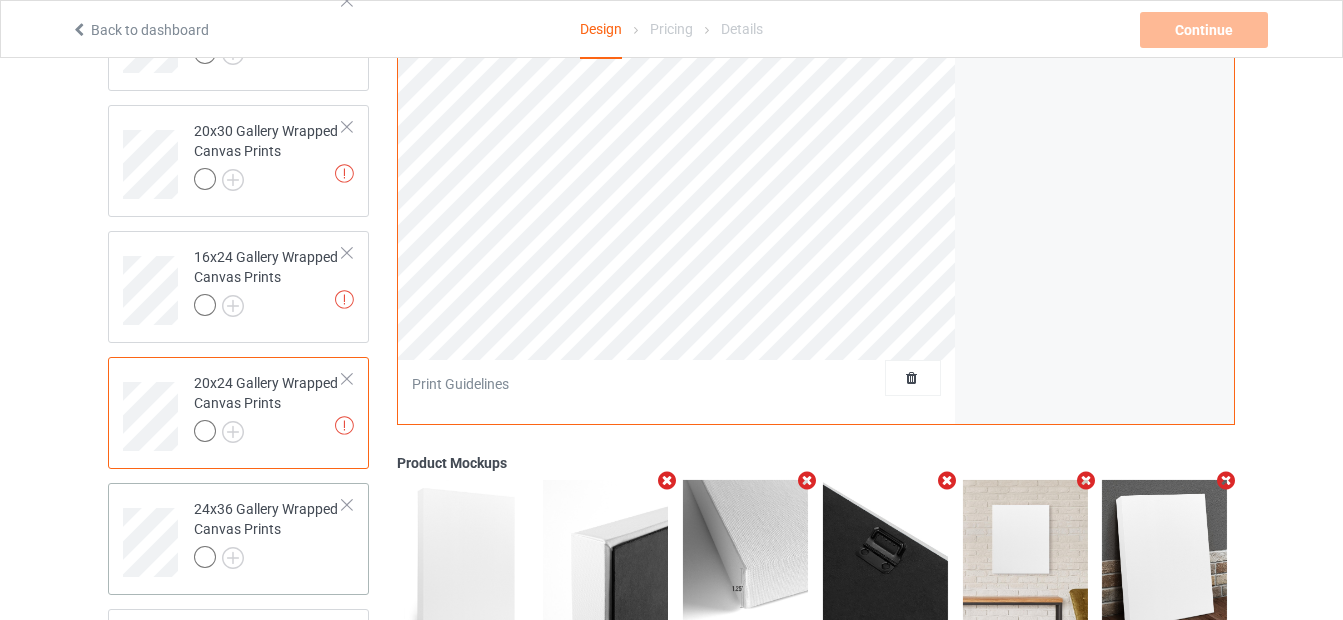 click on "24x36 Gallery Wrapped Canvas Prints" at bounding box center (268, 533) 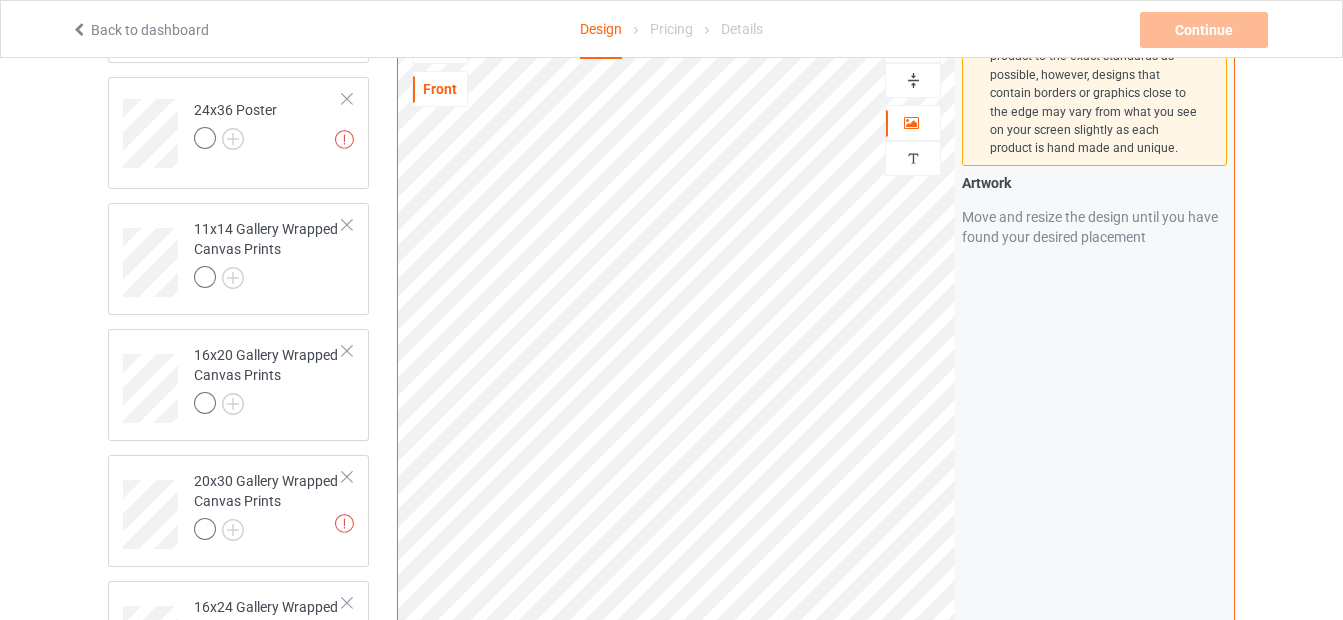 scroll, scrollTop: 401, scrollLeft: 0, axis: vertical 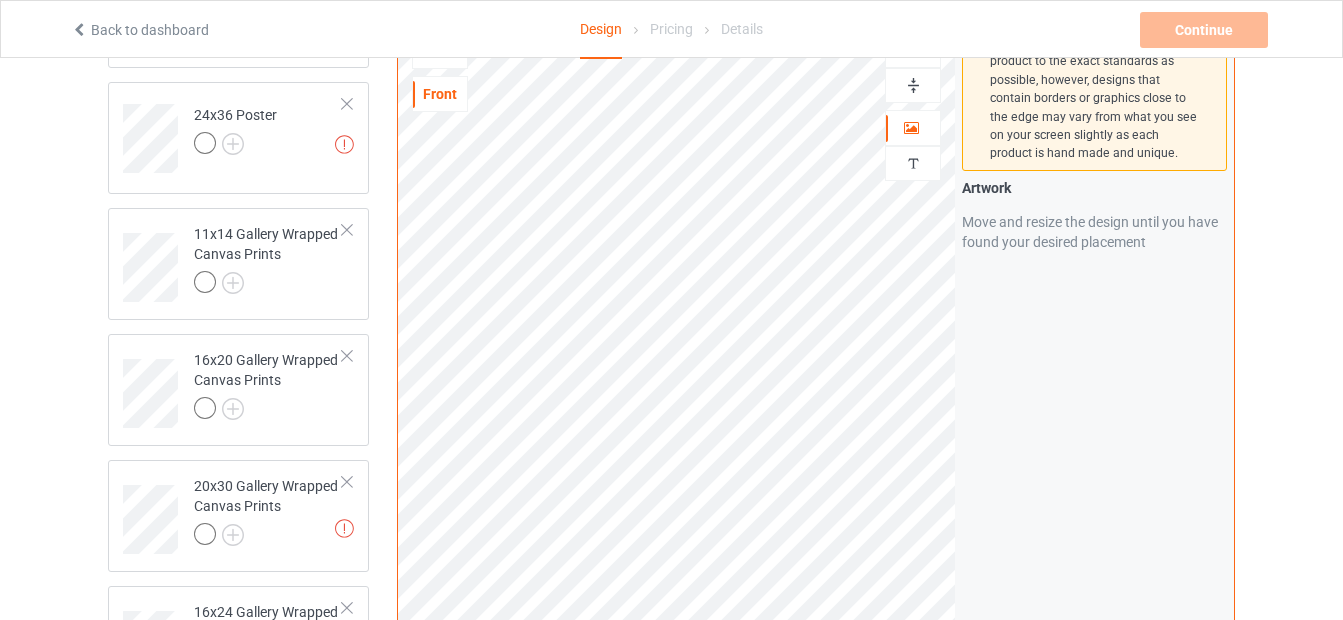 click at bounding box center [913, 85] 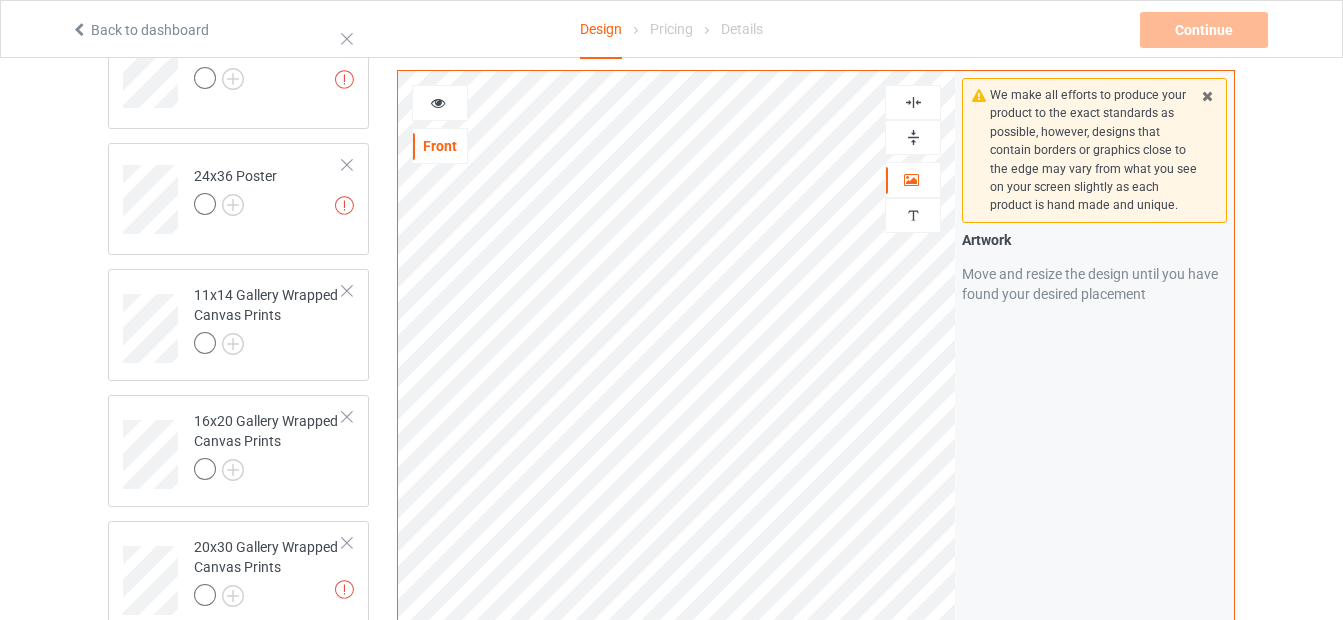 scroll, scrollTop: 339, scrollLeft: 0, axis: vertical 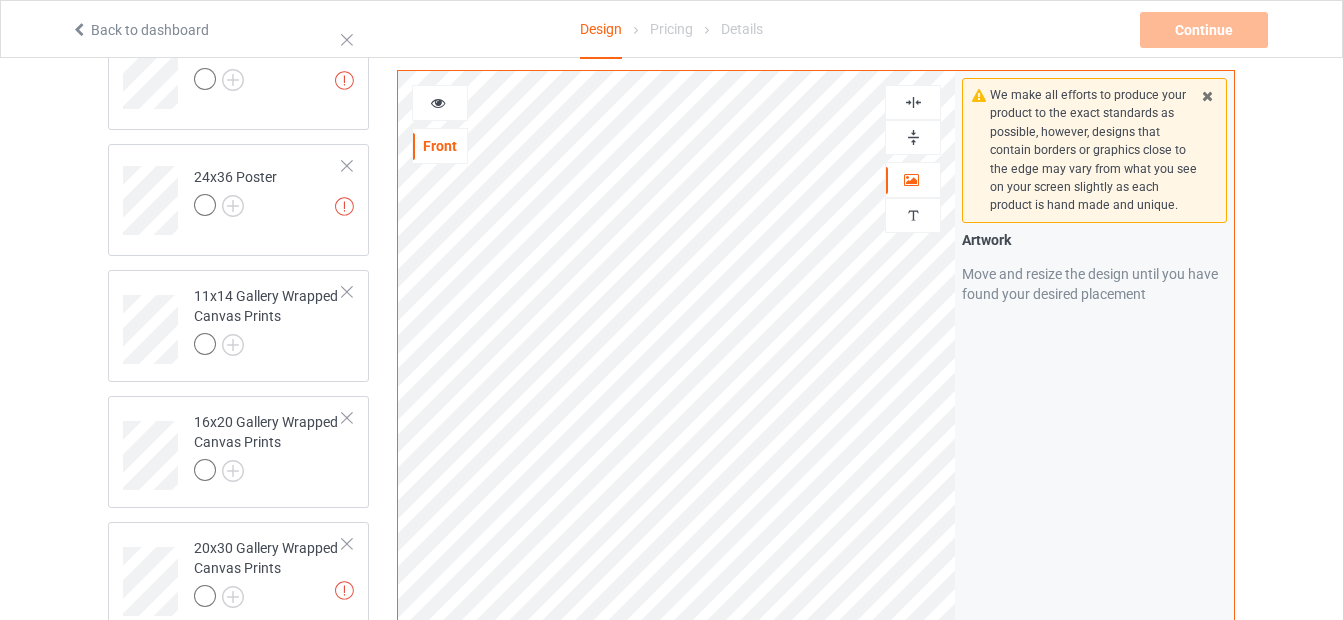 click at bounding box center (913, 102) 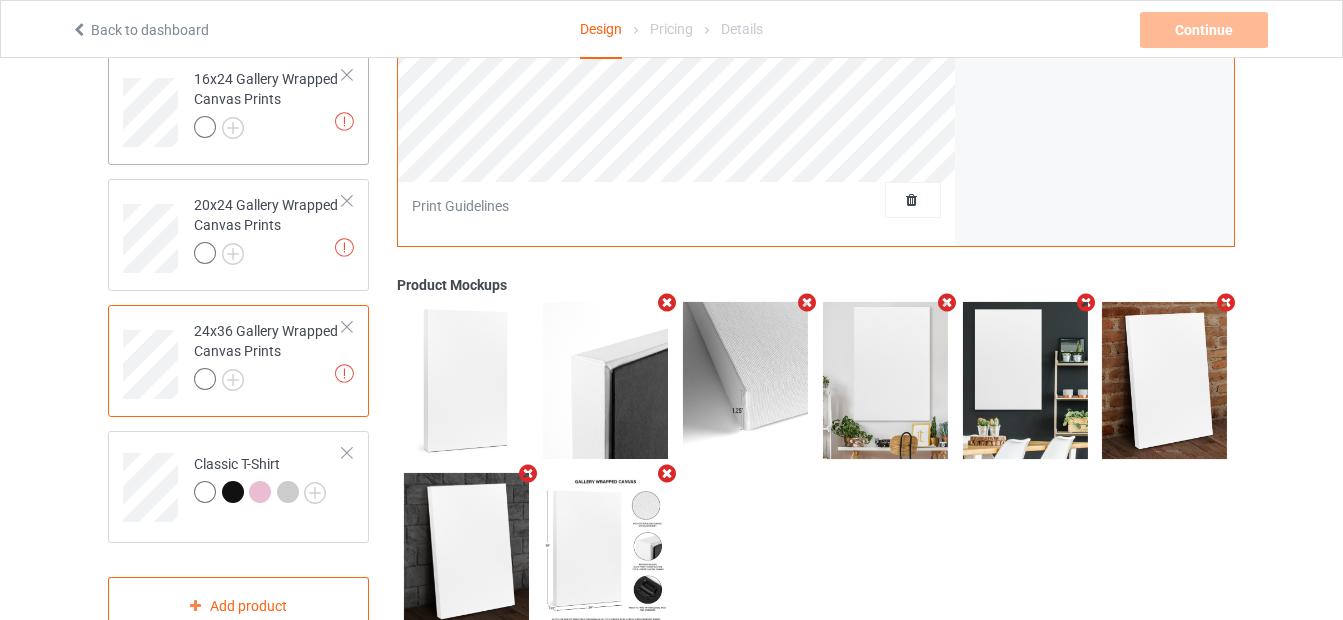 scroll, scrollTop: 933, scrollLeft: 0, axis: vertical 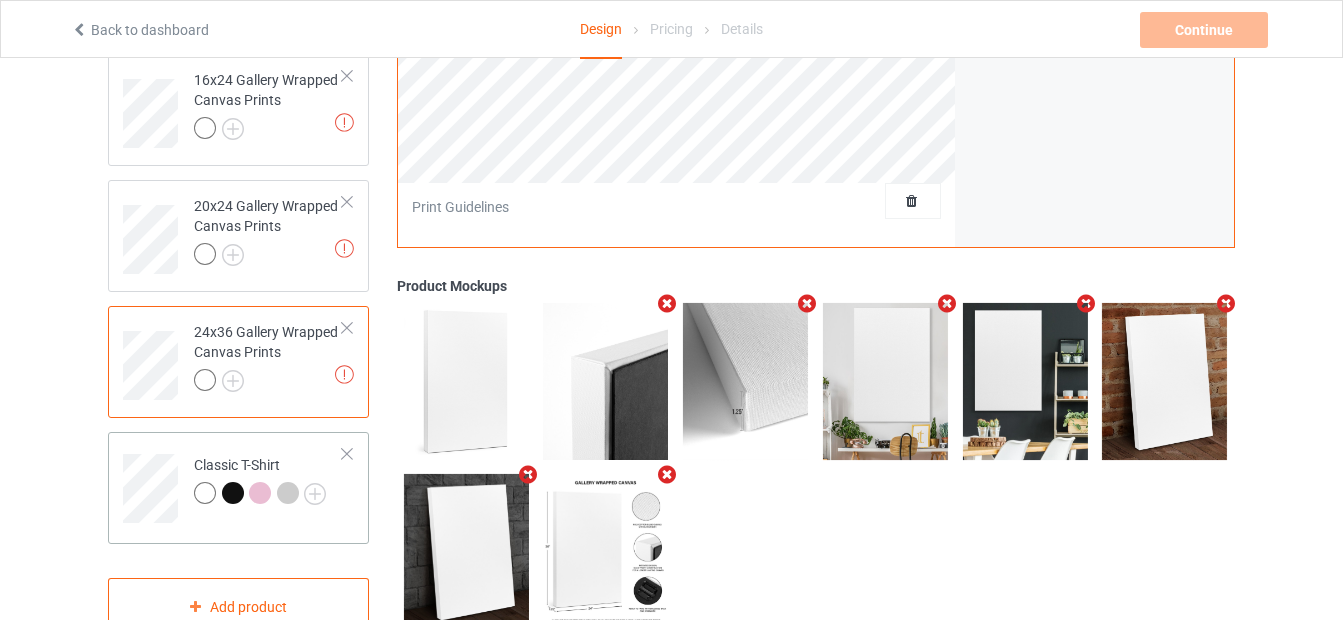 click on "Classic T-Shirt" at bounding box center [260, 479] 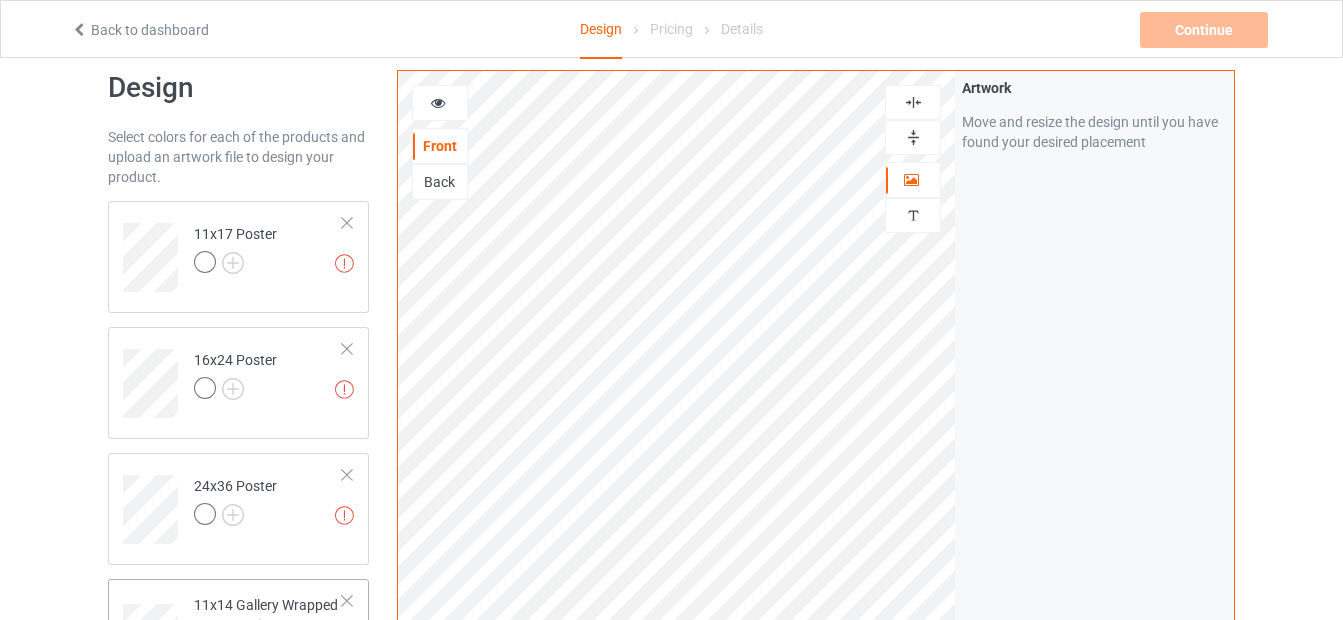 scroll, scrollTop: 0, scrollLeft: 0, axis: both 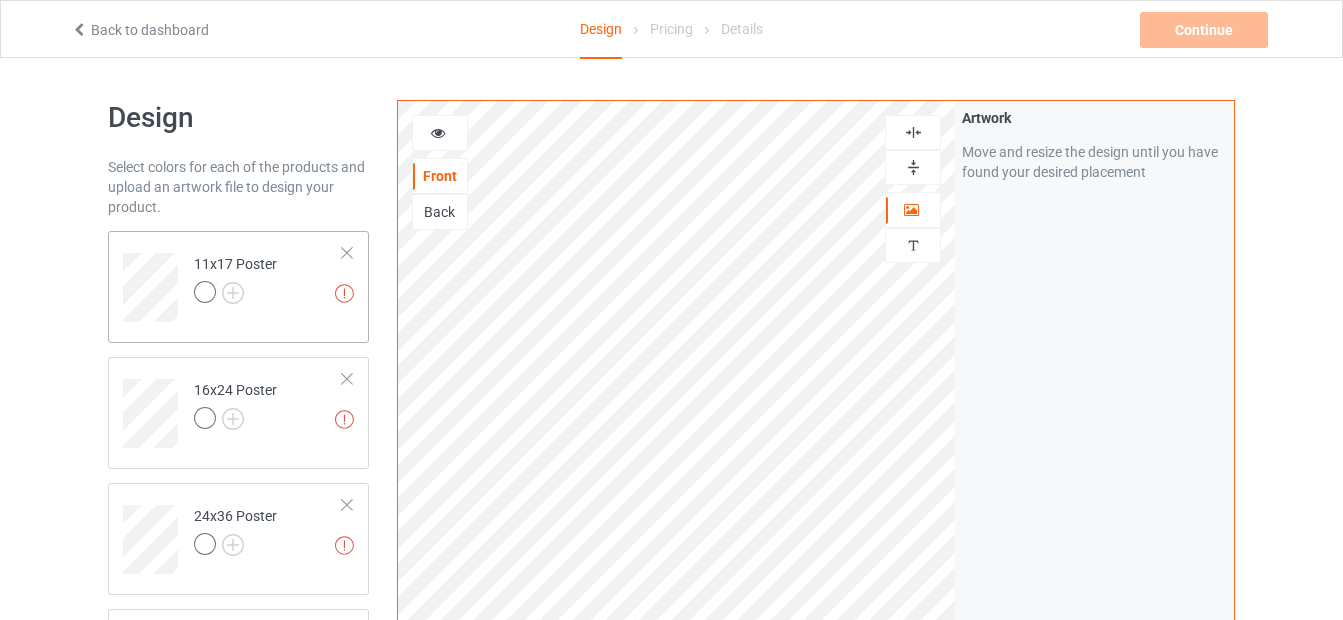 click at bounding box center [235, 295] 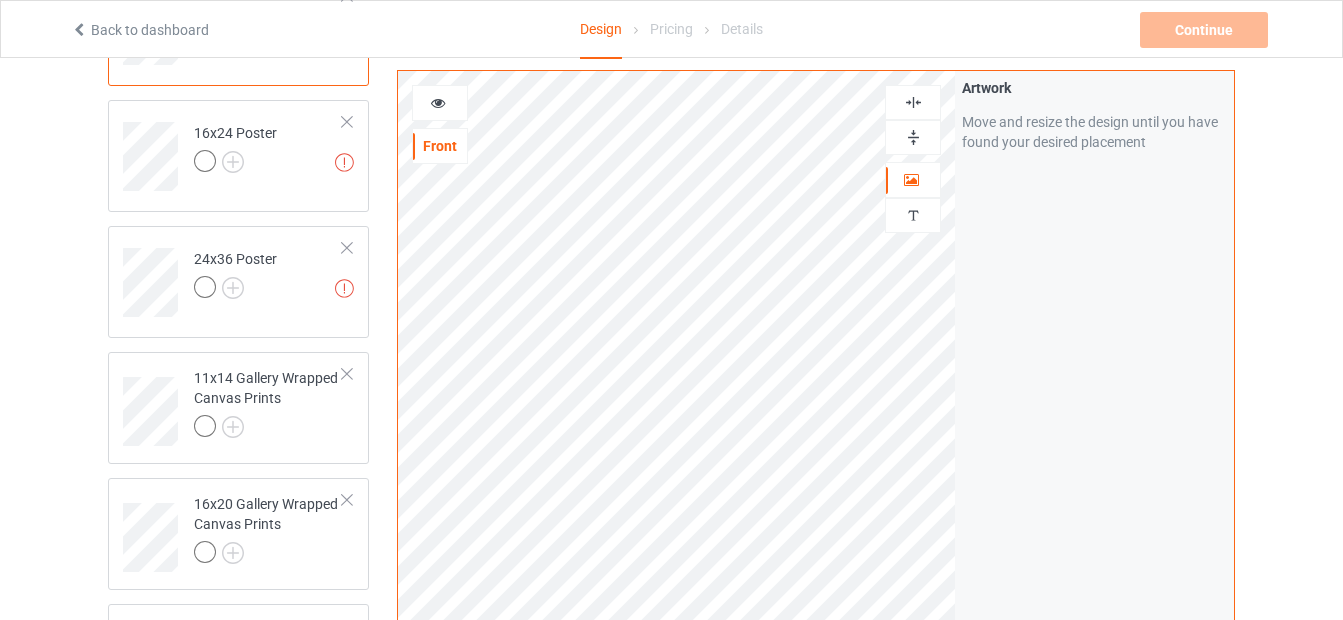 scroll, scrollTop: 251, scrollLeft: 0, axis: vertical 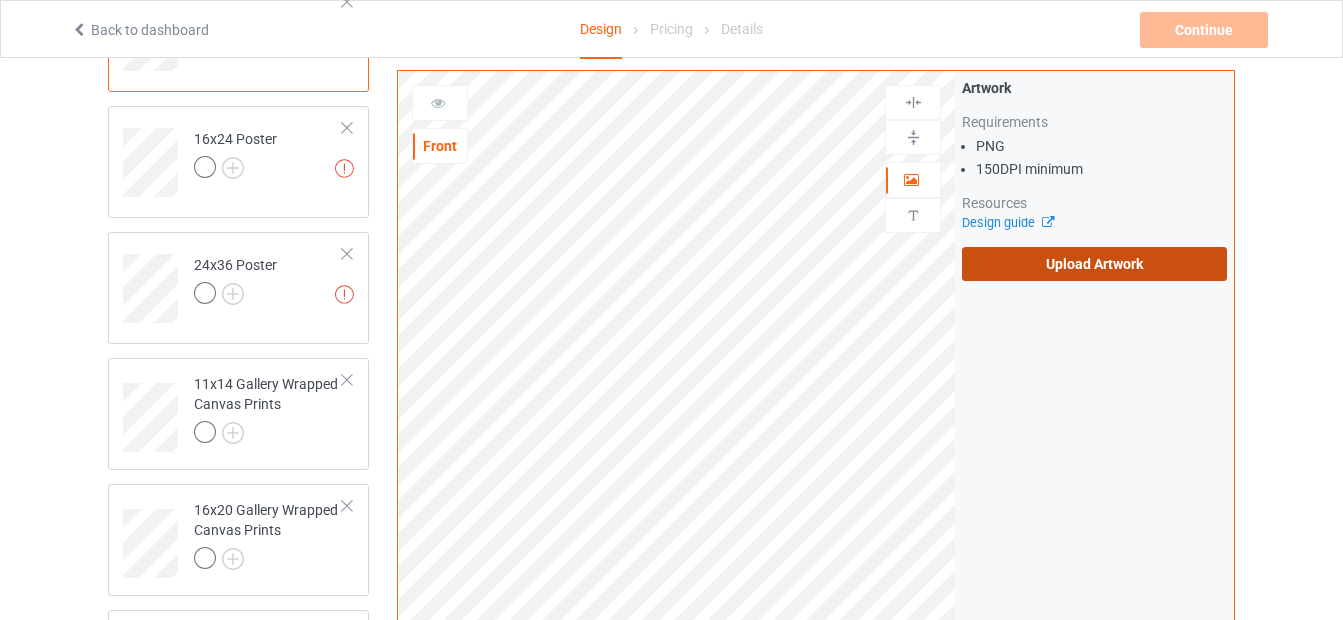 click on "Upload Artwork" at bounding box center (1094, 264) 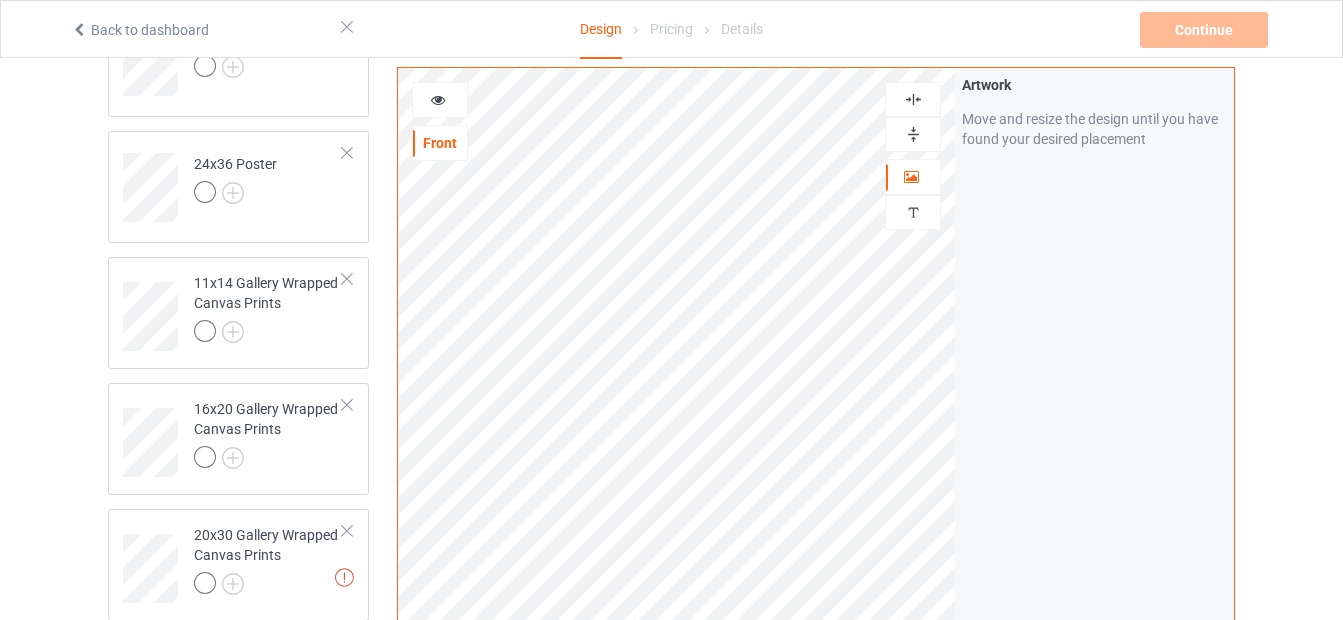 scroll, scrollTop: 253, scrollLeft: 0, axis: vertical 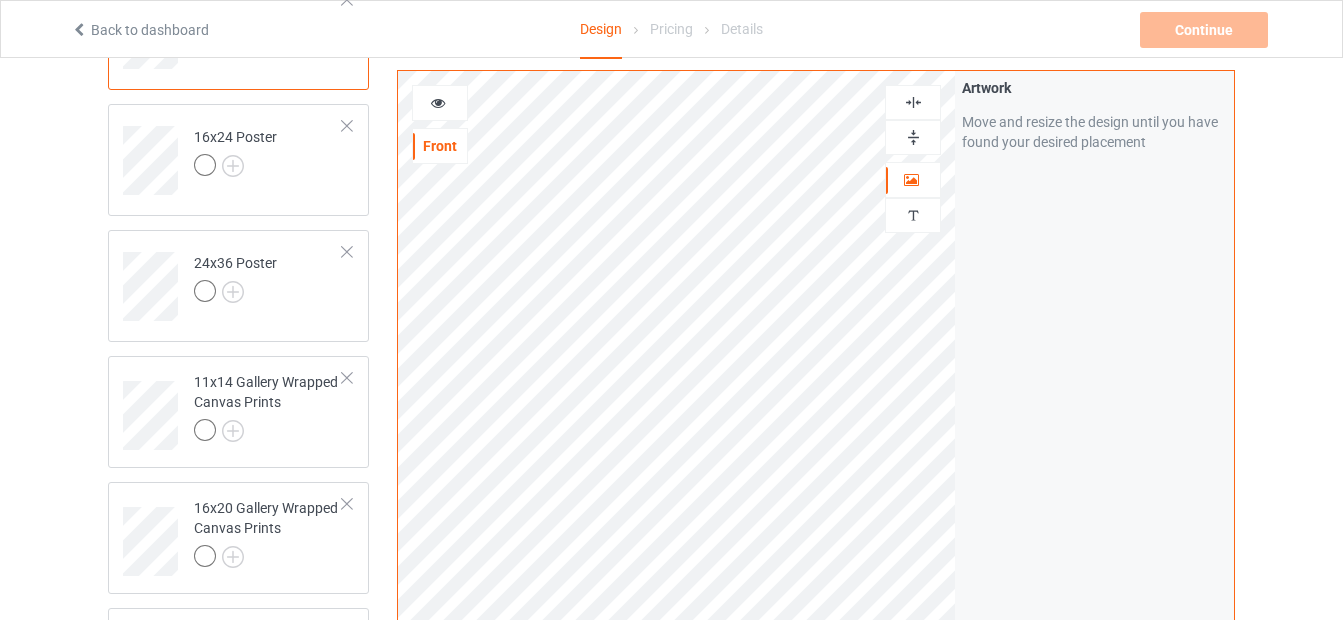 click at bounding box center [913, 137] 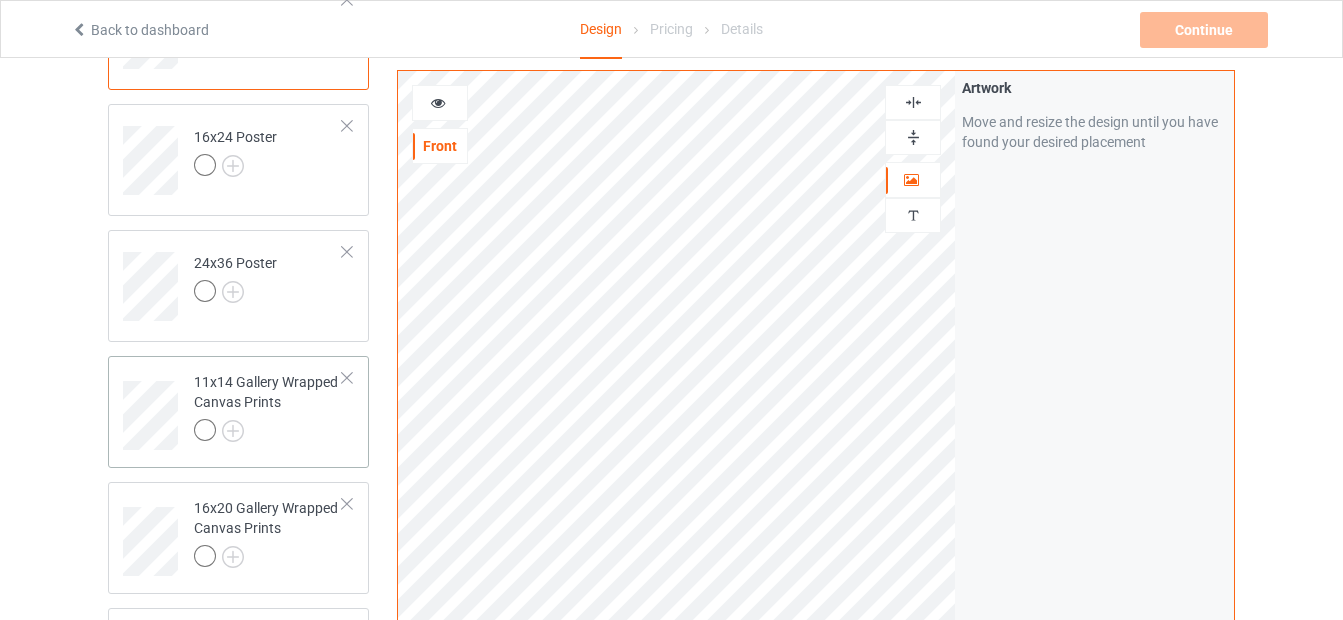 click on "11x14 Gallery Wrapped Canvas Prints" at bounding box center [268, 406] 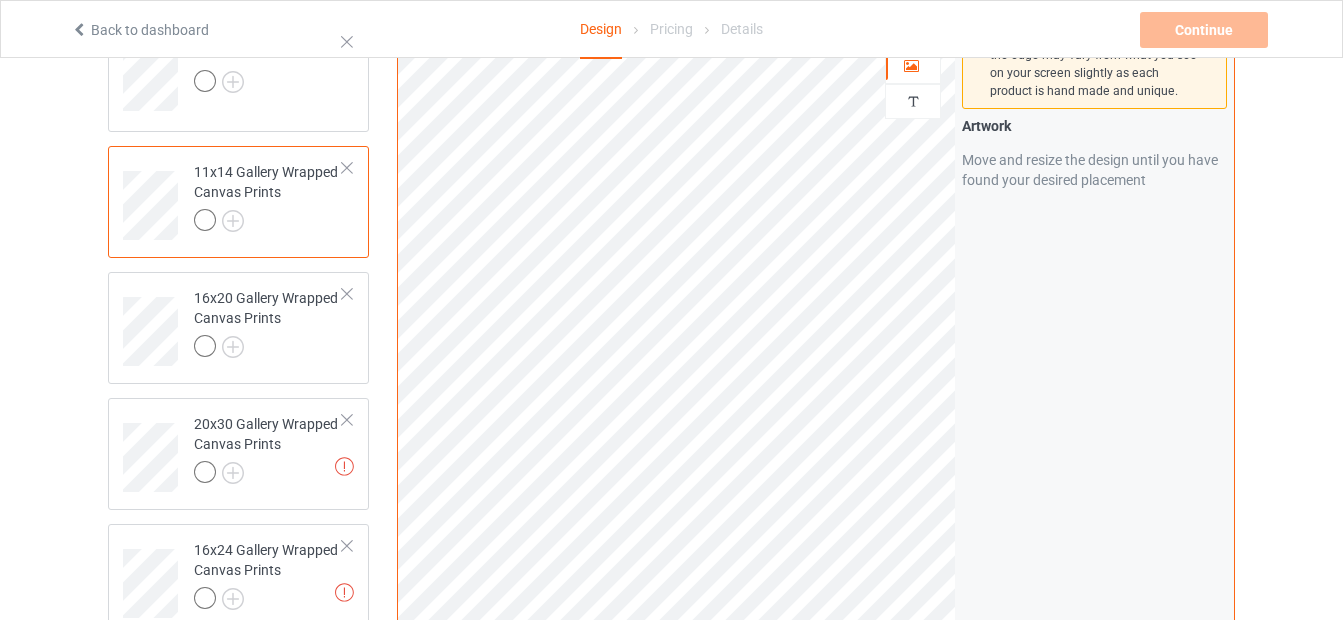 scroll, scrollTop: 491, scrollLeft: 0, axis: vertical 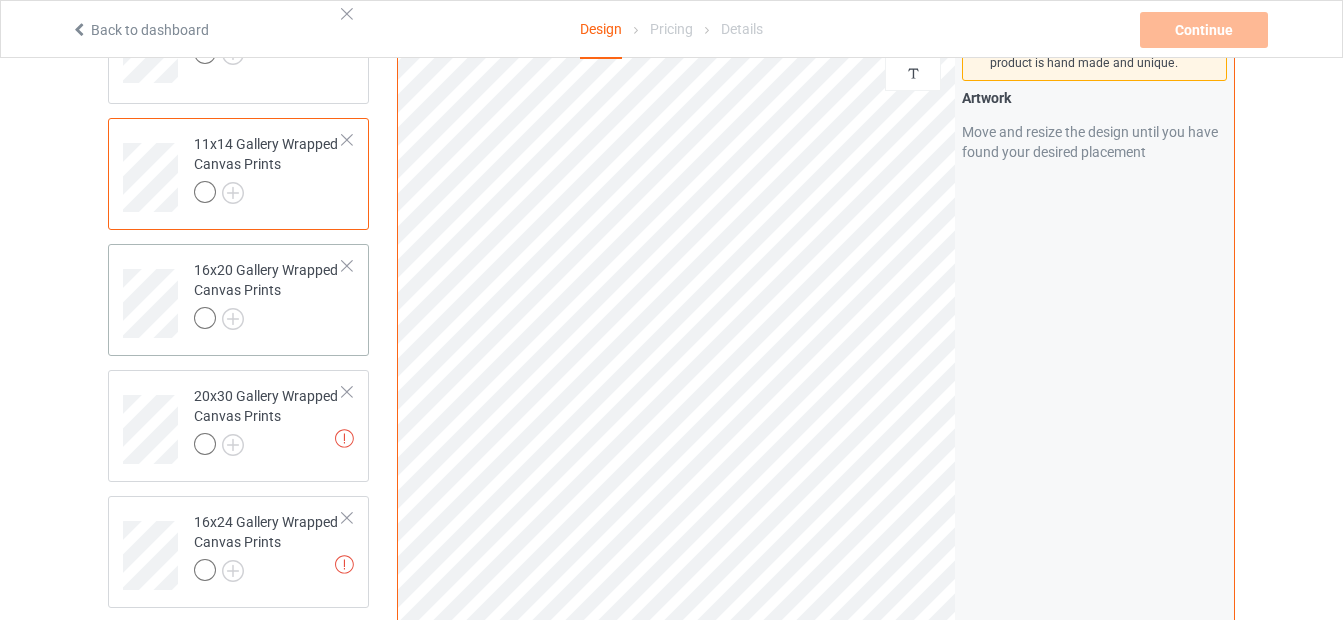 click at bounding box center [268, 321] 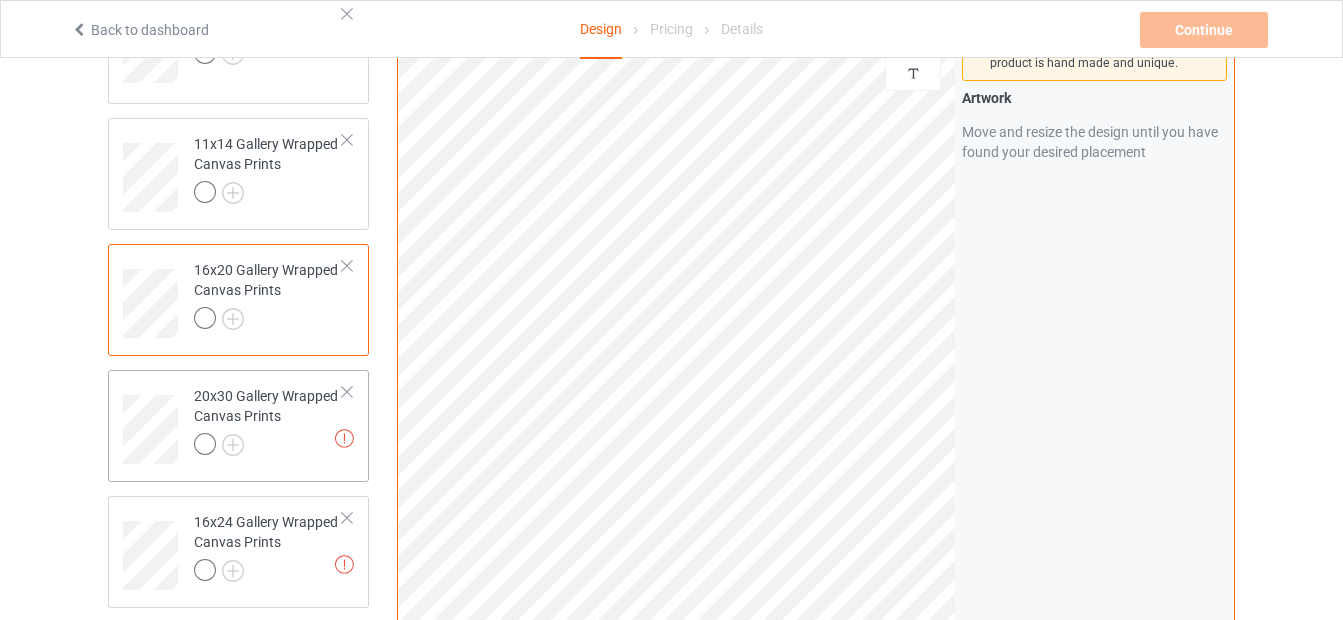 click at bounding box center (268, 447) 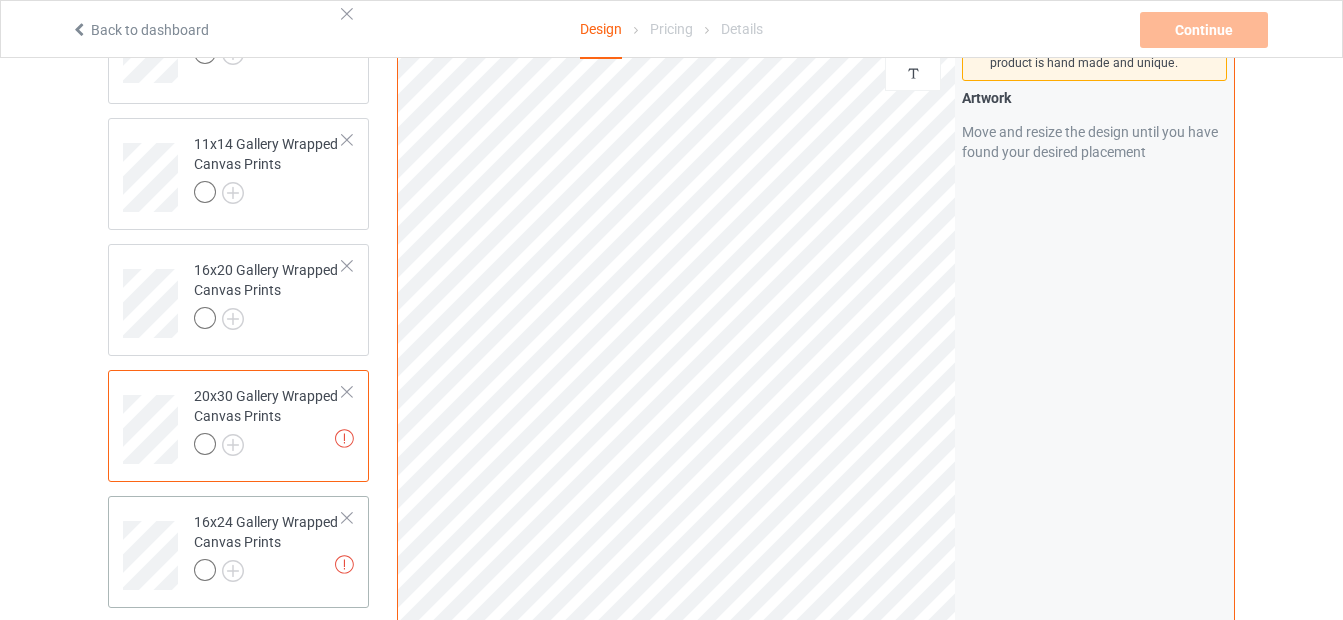 click on "16x24 Gallery Wrapped Canvas Prints" at bounding box center [268, 546] 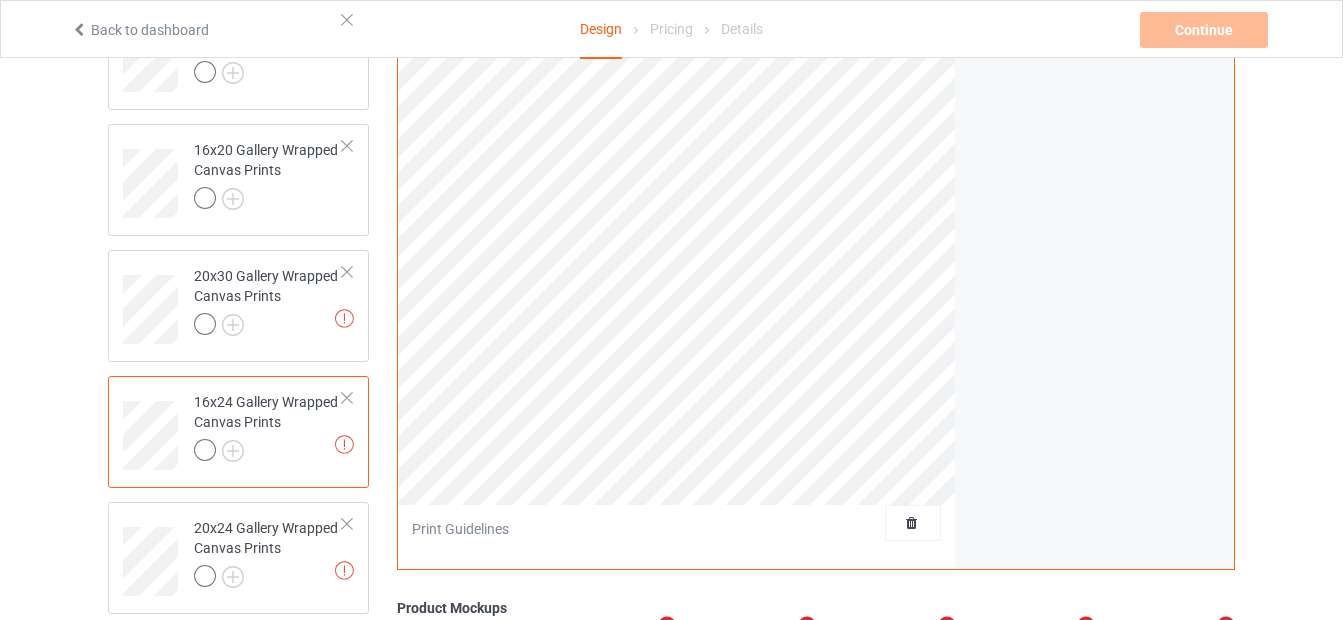 scroll, scrollTop: 619, scrollLeft: 0, axis: vertical 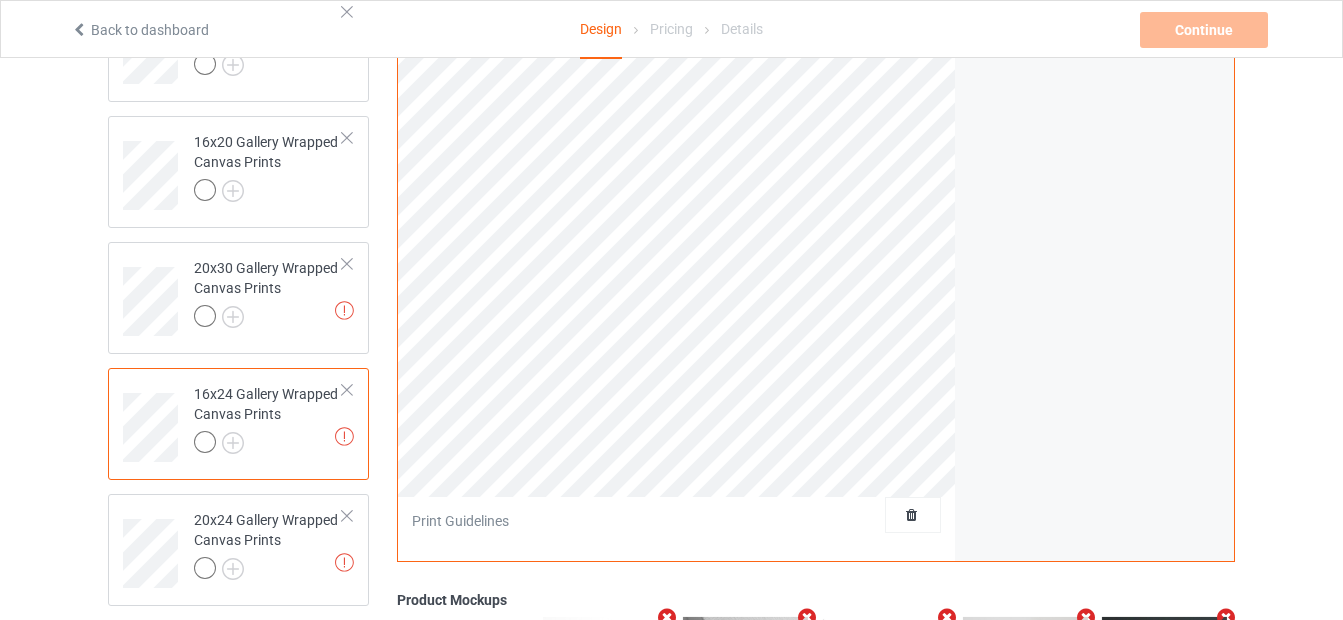 click on "20x24 Gallery Wrapped Canvas Prints" at bounding box center [268, 544] 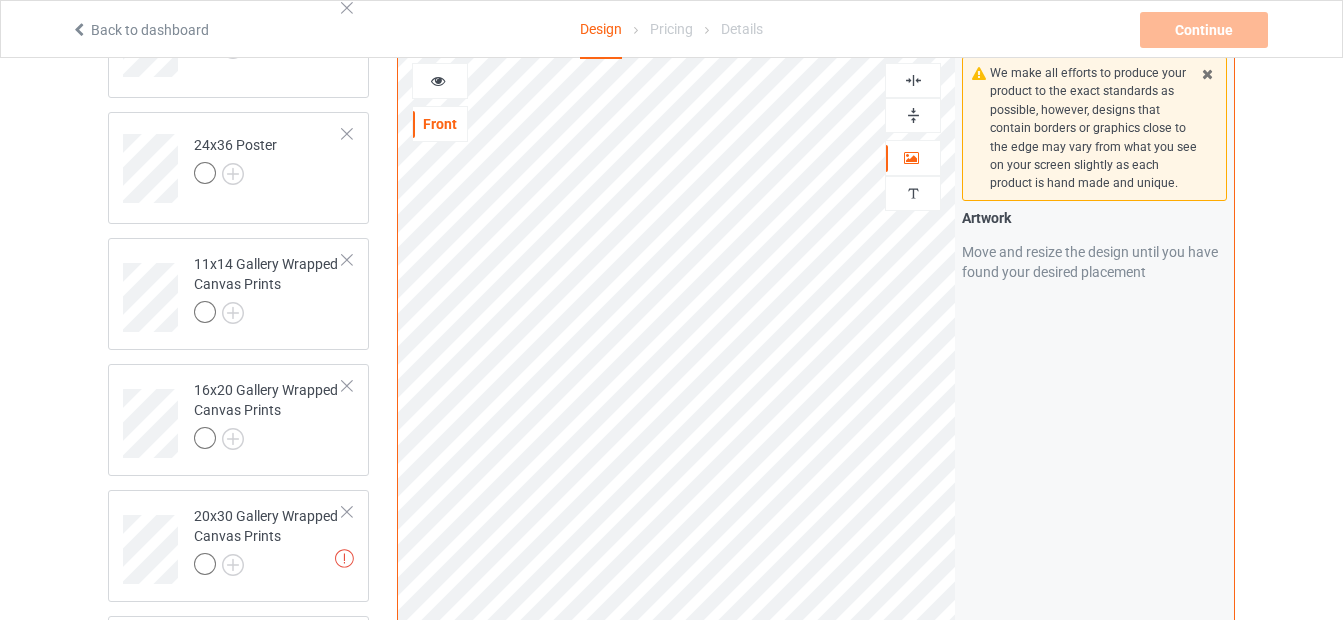 scroll, scrollTop: 326, scrollLeft: 0, axis: vertical 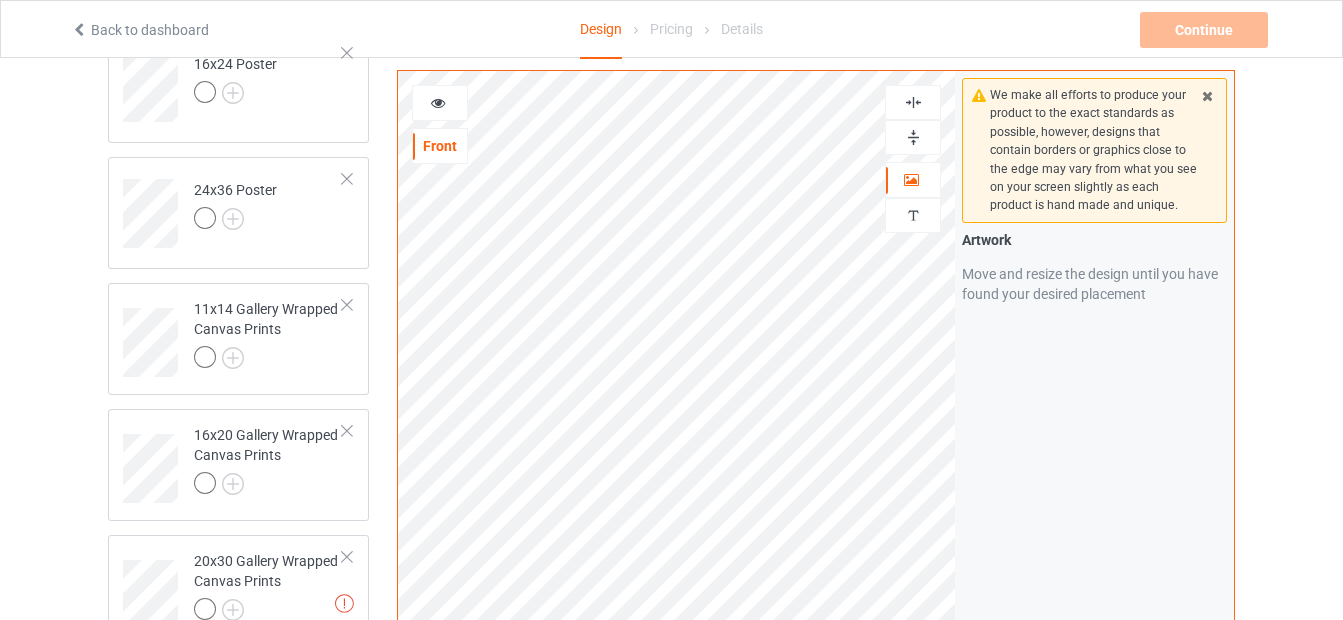 click at bounding box center (913, 137) 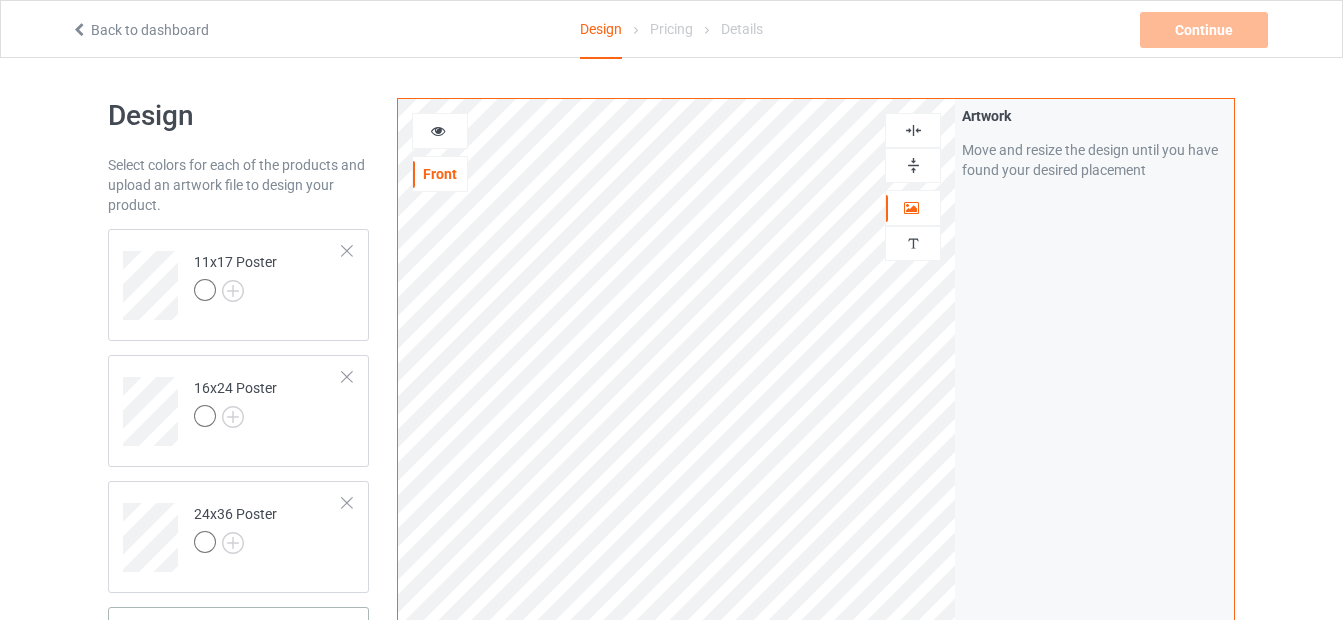 scroll, scrollTop: 0, scrollLeft: 0, axis: both 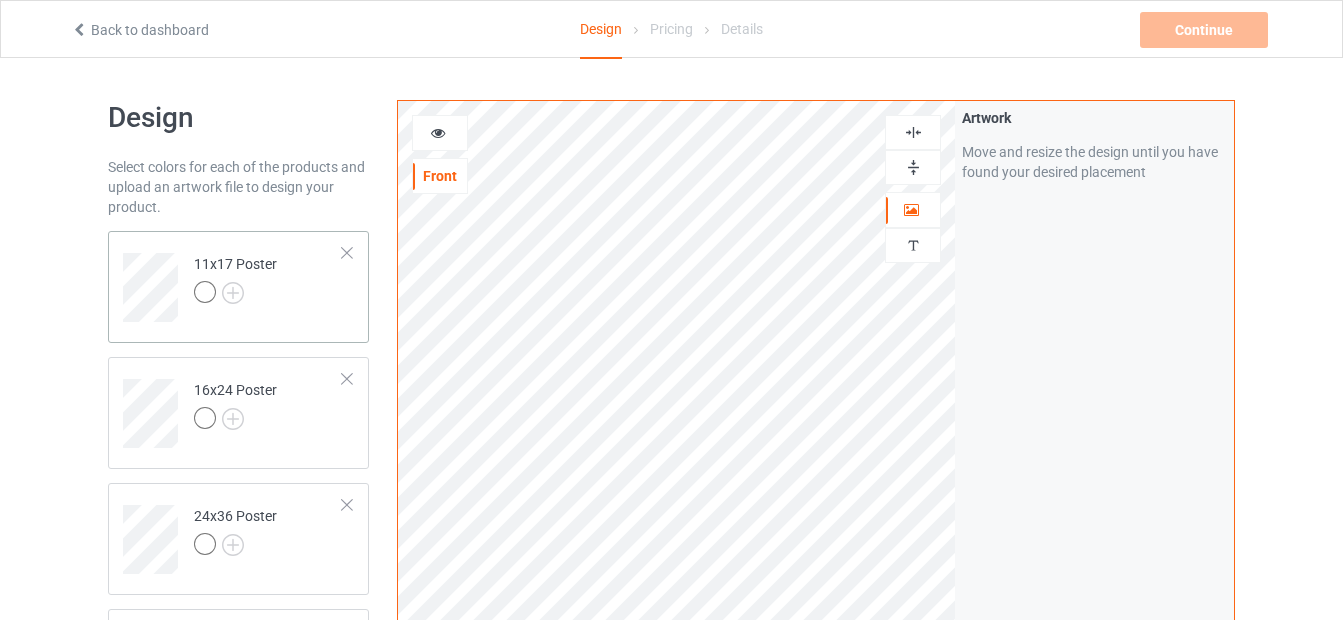 click on "11x17 Poster" at bounding box center [268, 280] 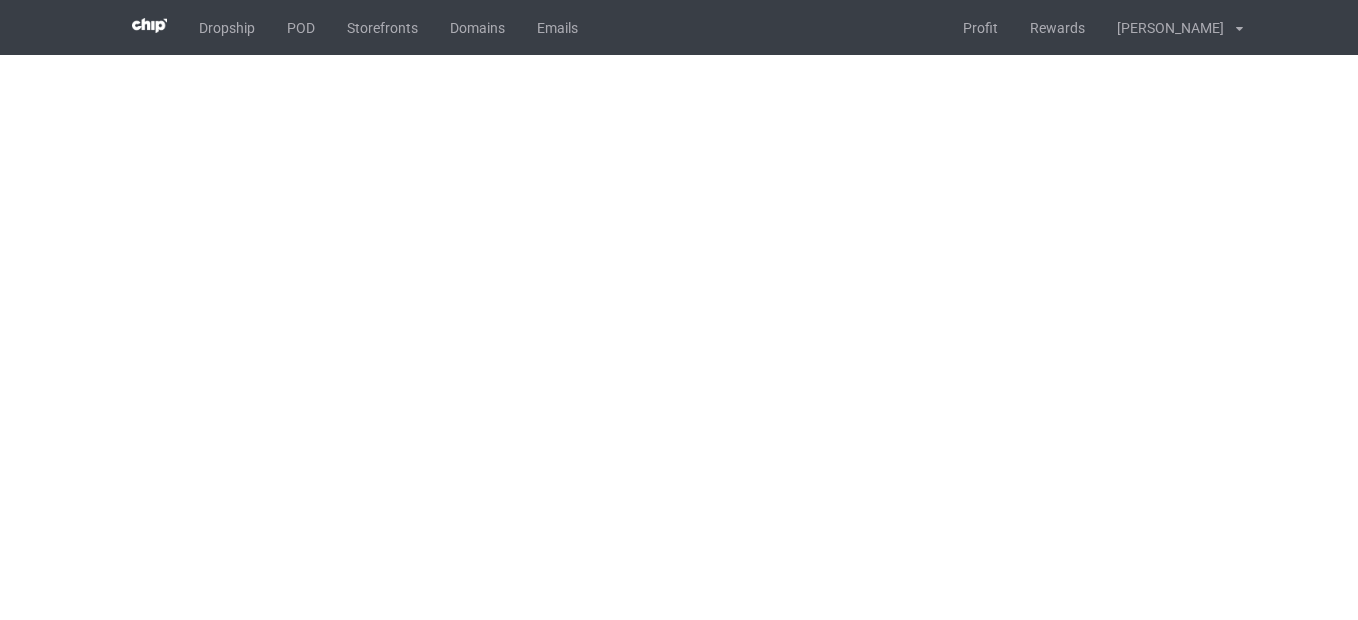 scroll, scrollTop: 0, scrollLeft: 0, axis: both 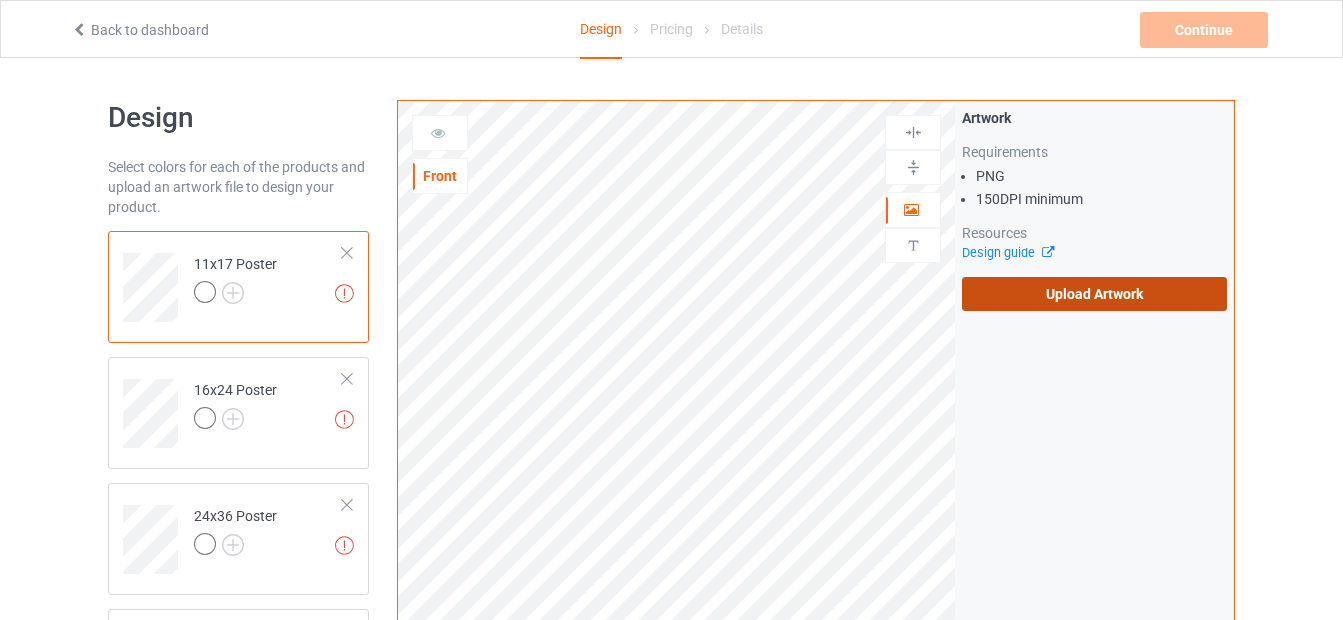 click on "Upload Artwork" at bounding box center (1094, 294) 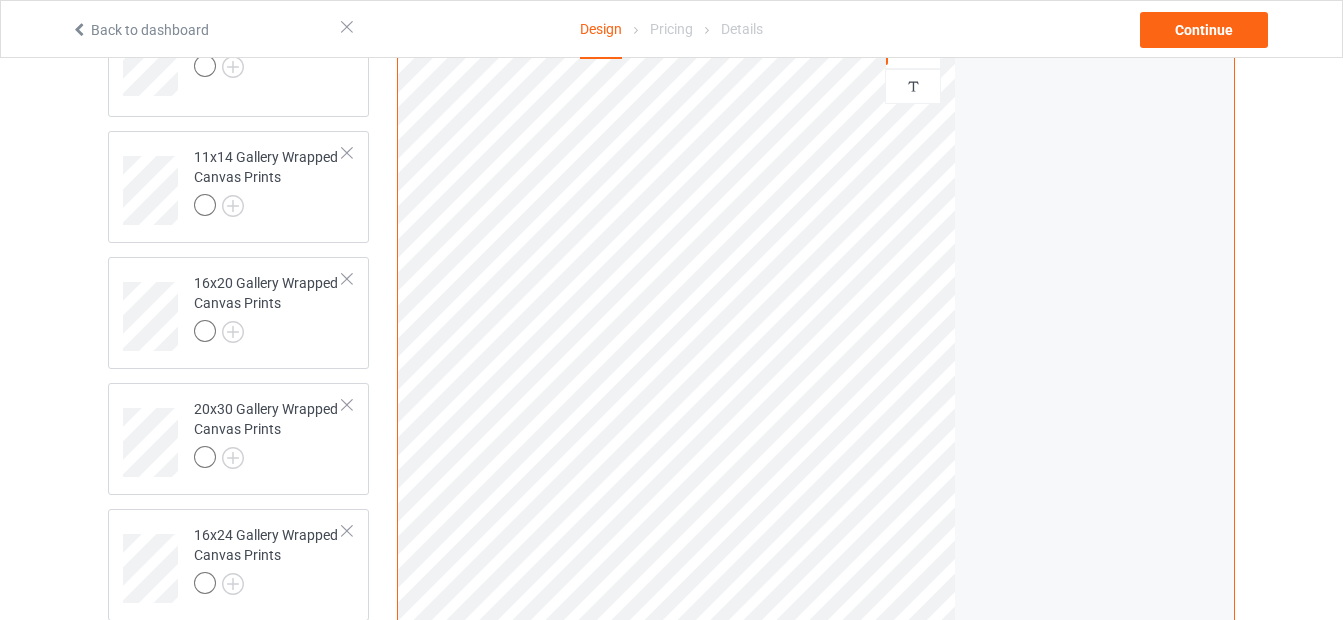 scroll, scrollTop: 484, scrollLeft: 0, axis: vertical 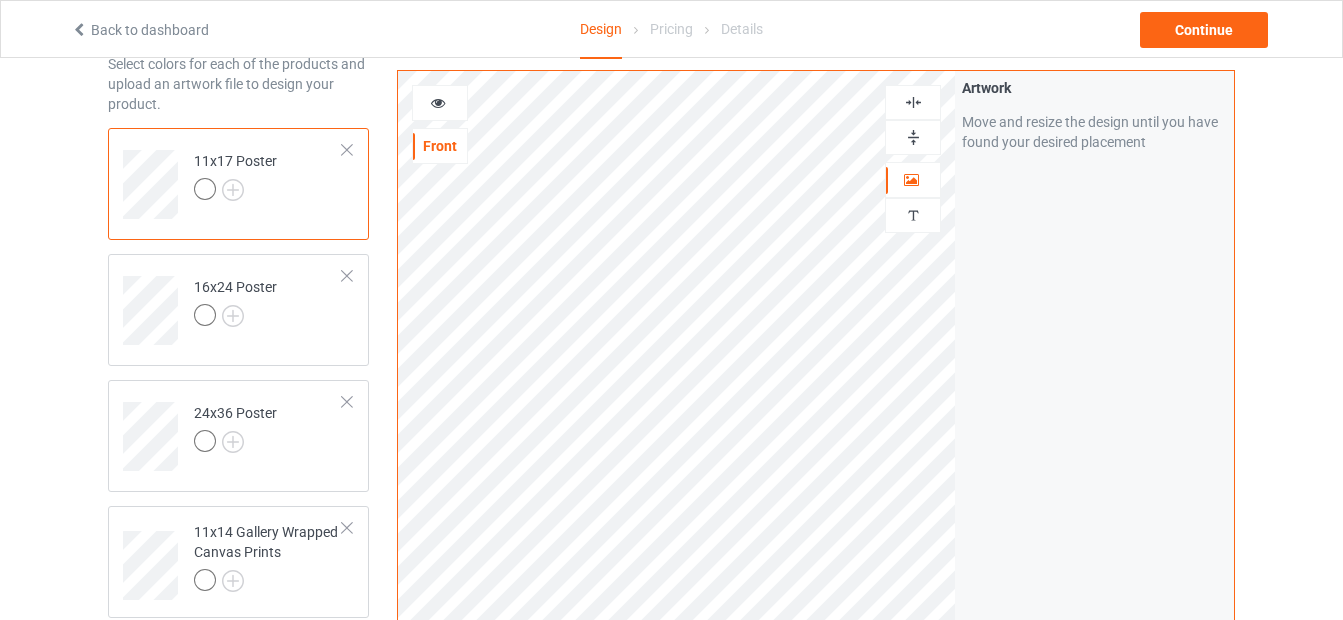 click at bounding box center (913, 137) 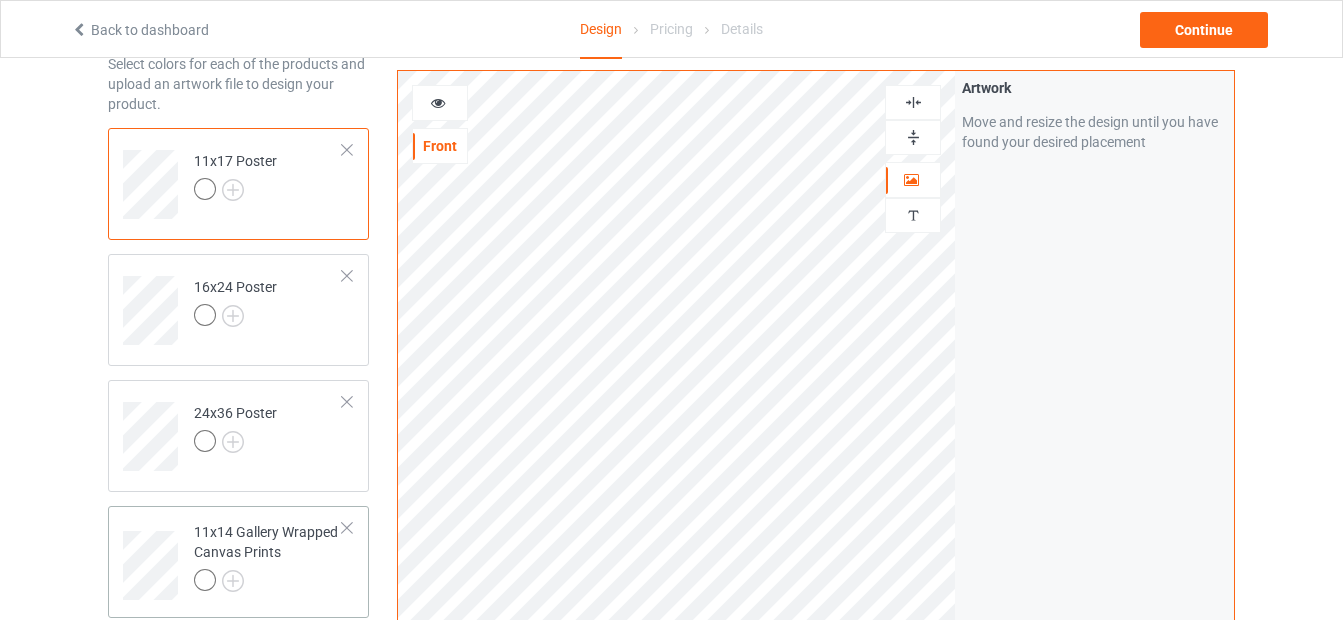 click on "11x14 Gallery Wrapped Canvas Prints" at bounding box center (268, 556) 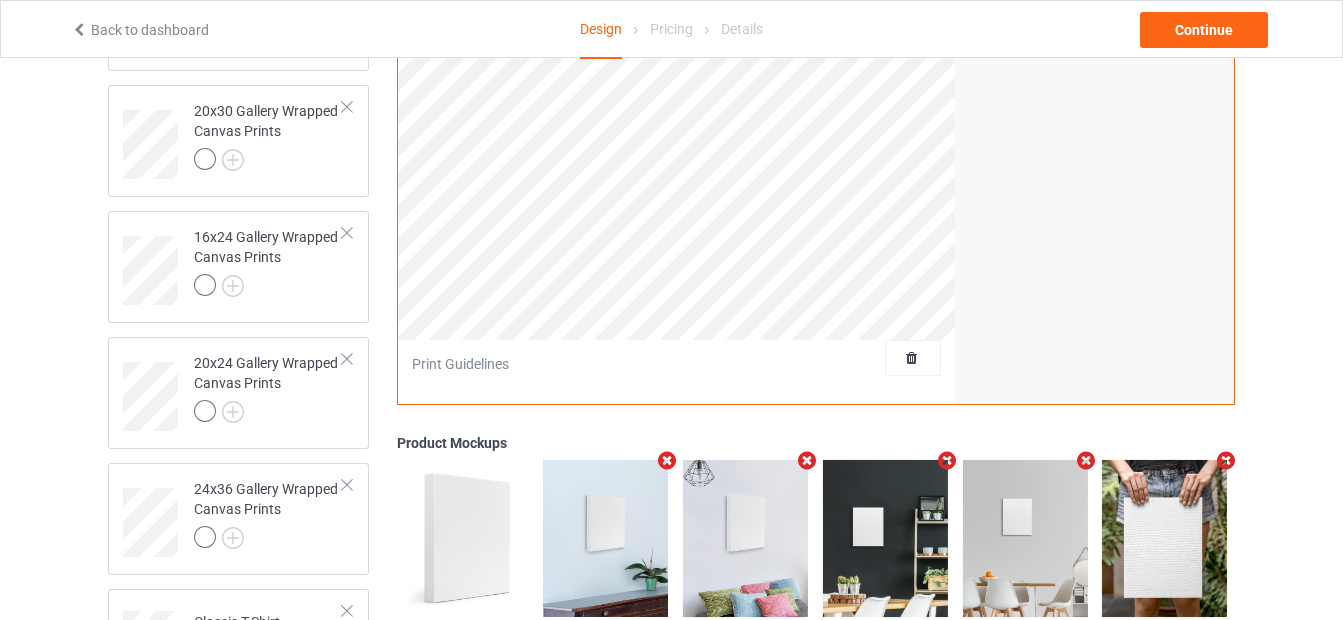 scroll, scrollTop: 775, scrollLeft: 0, axis: vertical 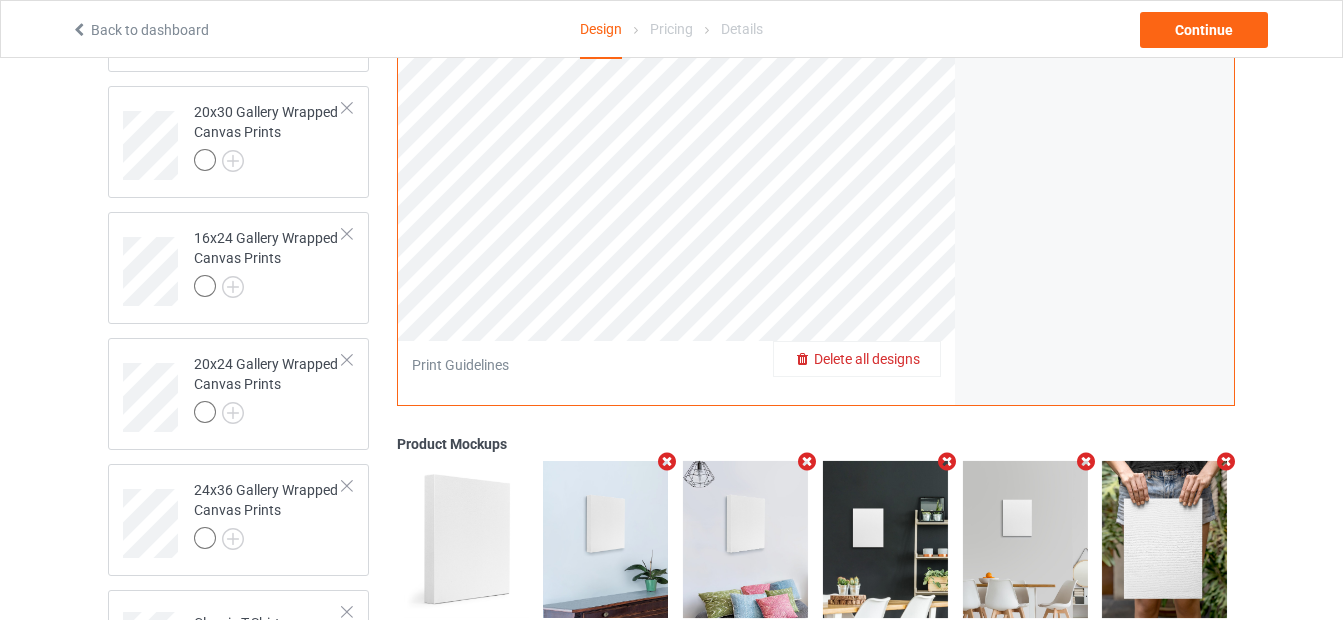 click on "Delete all designs" at bounding box center [857, 359] 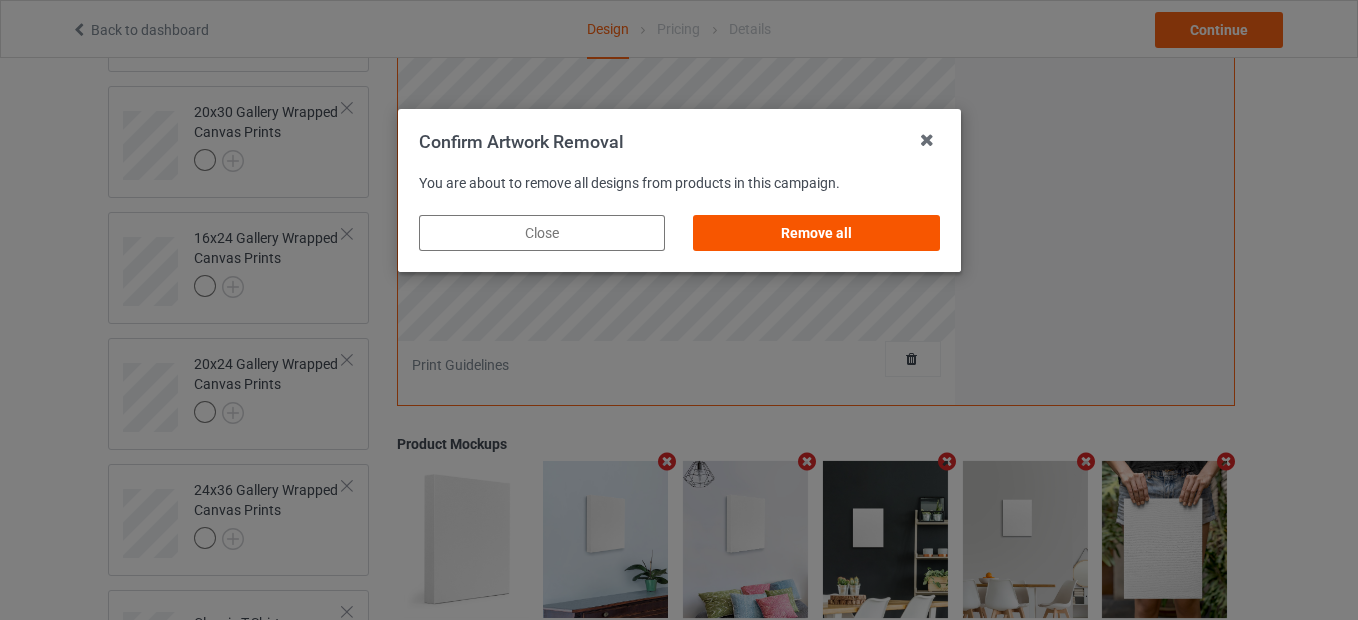 click on "Remove all" at bounding box center (816, 233) 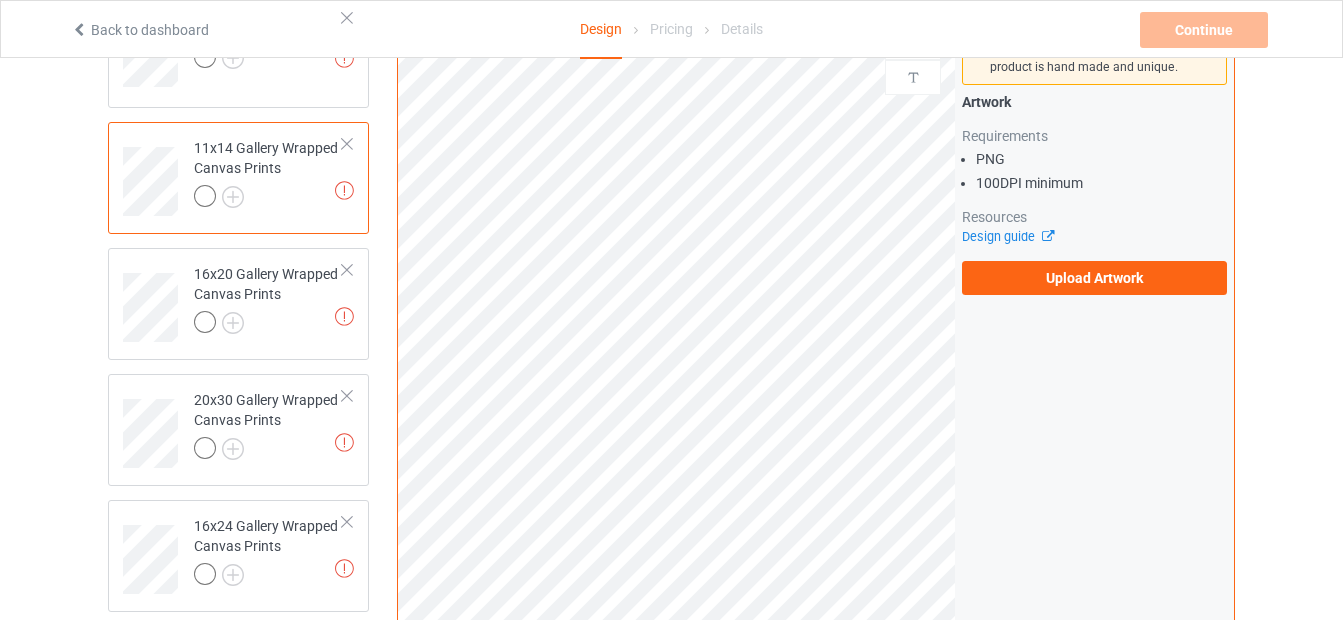 scroll, scrollTop: 477, scrollLeft: 0, axis: vertical 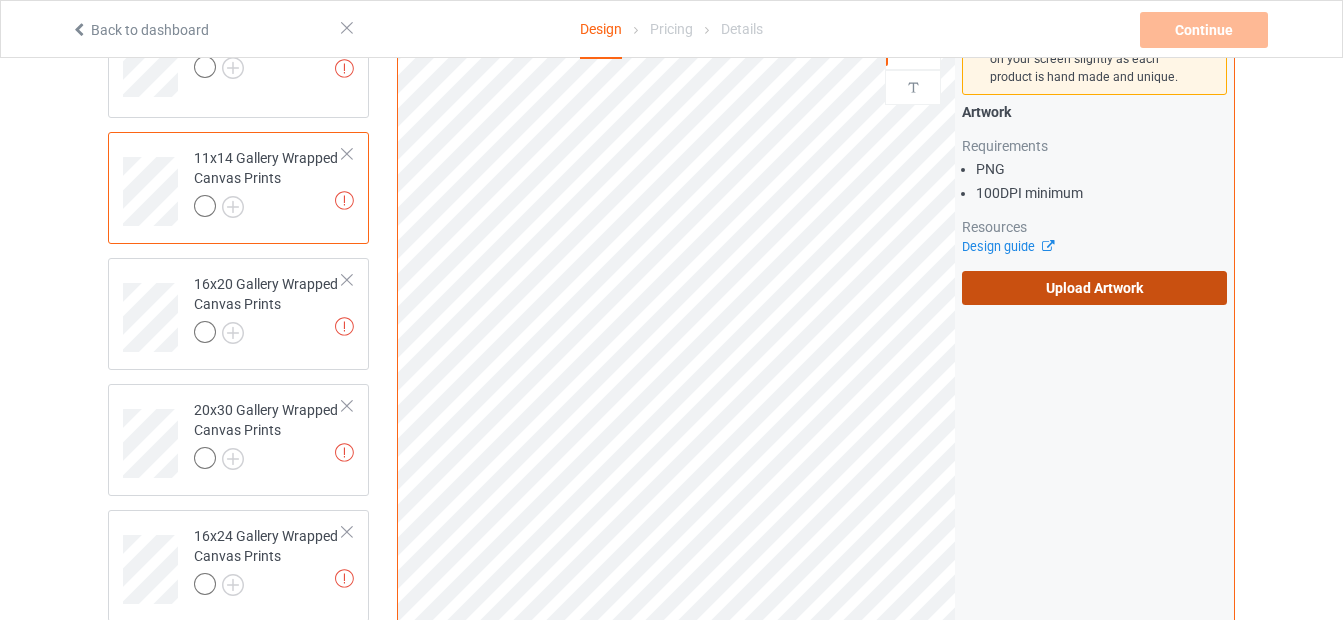 click on "Upload Artwork" at bounding box center [1094, 288] 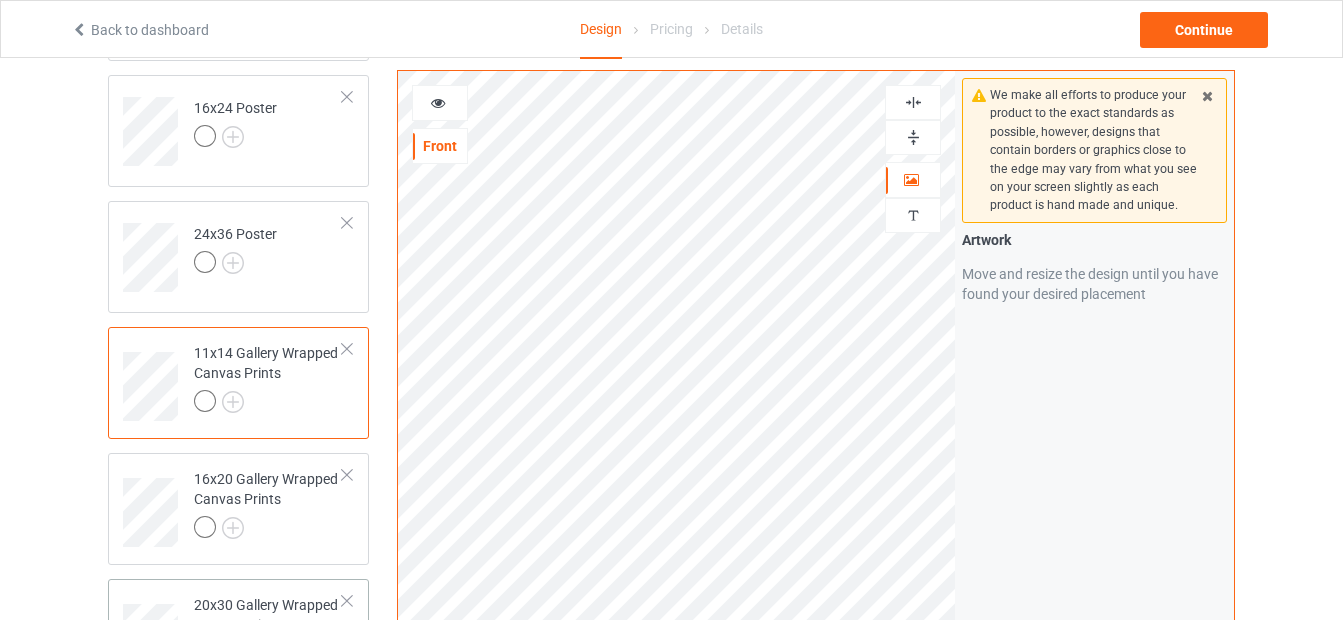 scroll, scrollTop: 0, scrollLeft: 0, axis: both 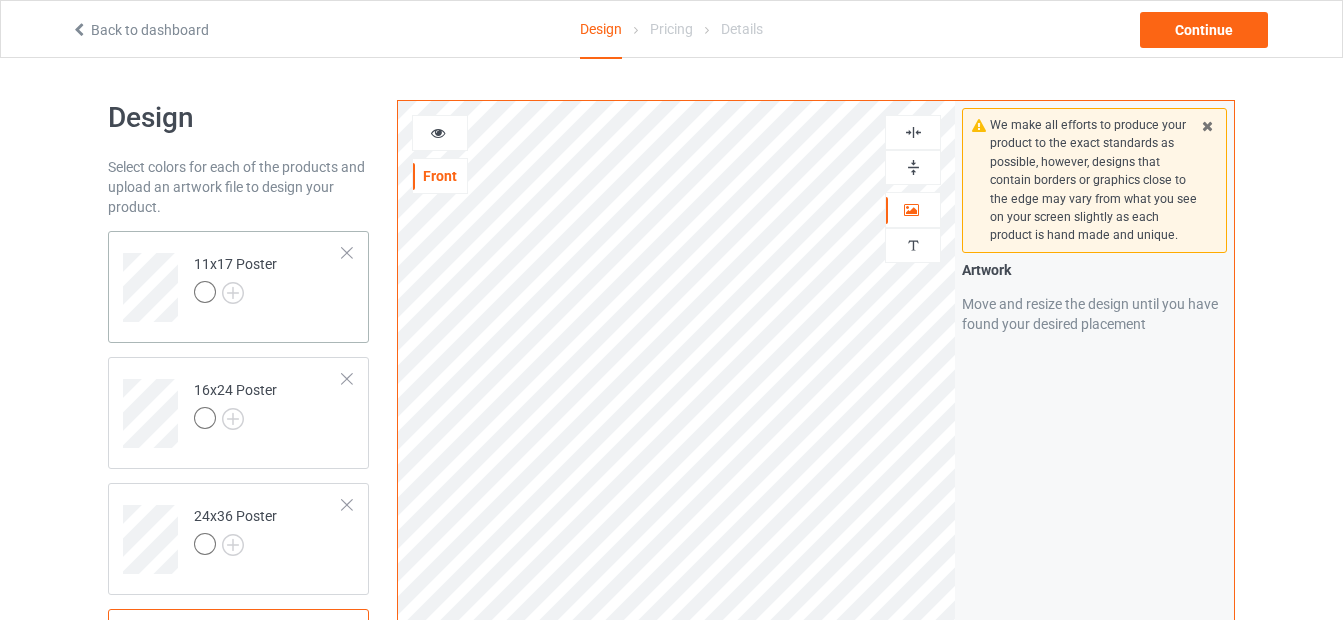 click at bounding box center [235, 295] 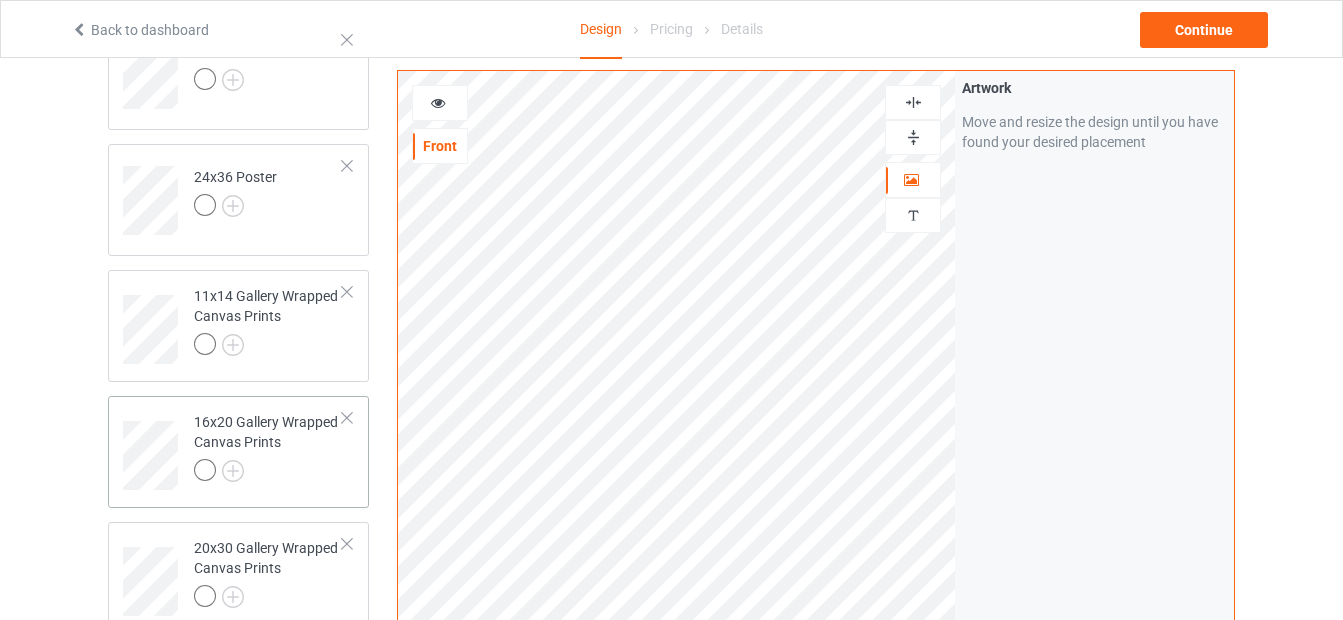scroll, scrollTop: 338, scrollLeft: 0, axis: vertical 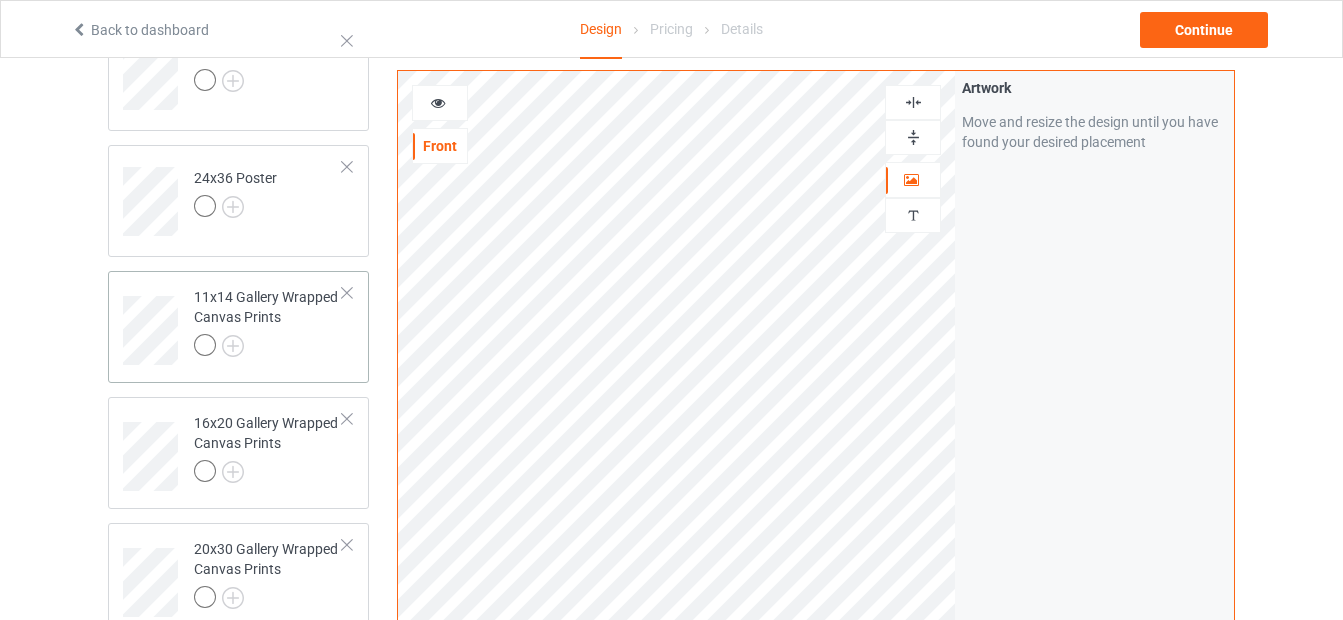 click on "11x14 Gallery Wrapped Canvas Prints" at bounding box center [268, 321] 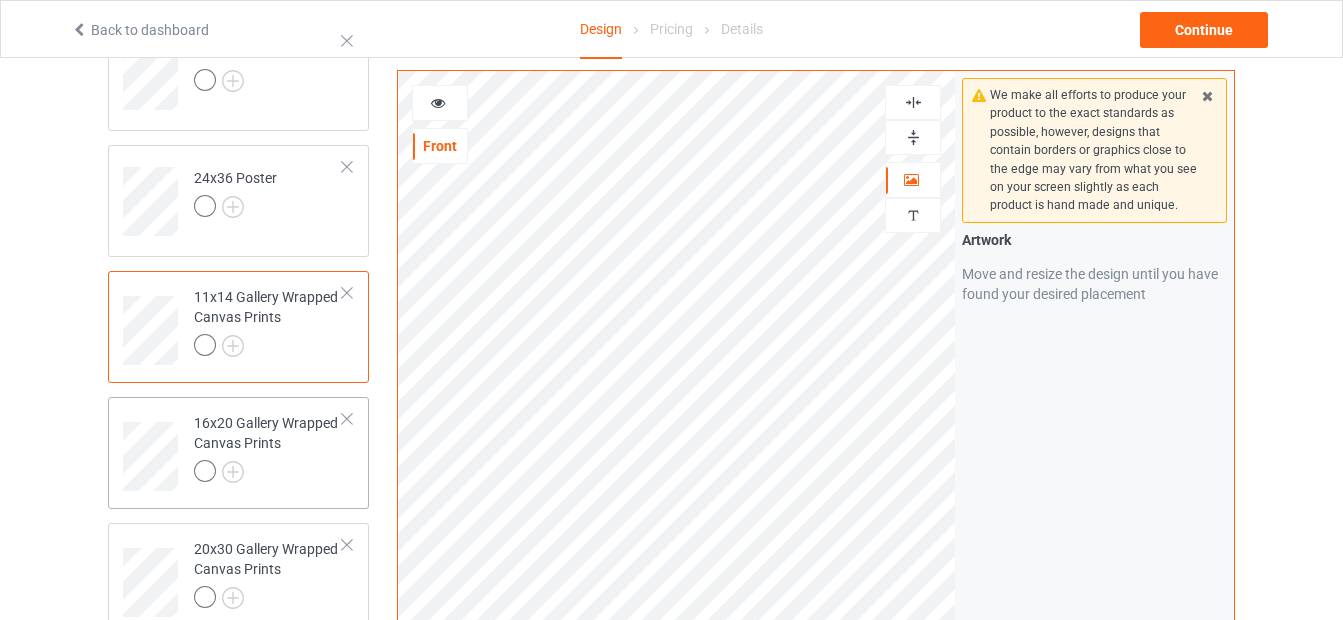 click on "16x20 Gallery Wrapped Canvas Prints" at bounding box center [268, 447] 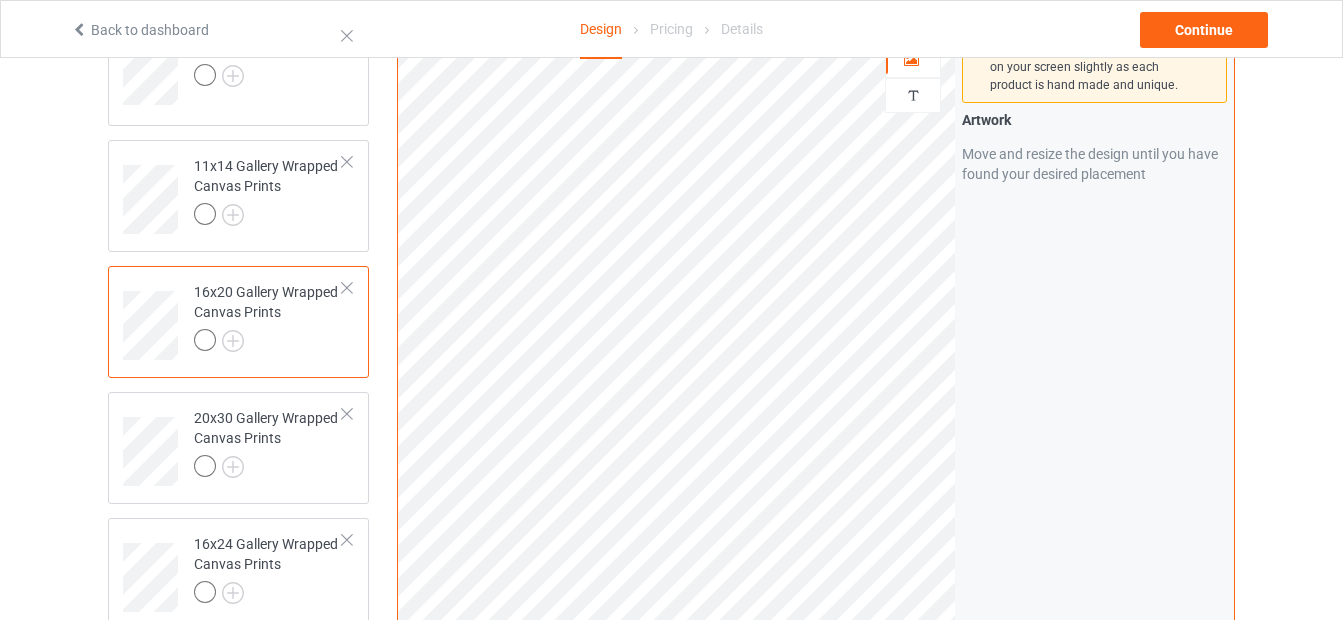 scroll, scrollTop: 478, scrollLeft: 0, axis: vertical 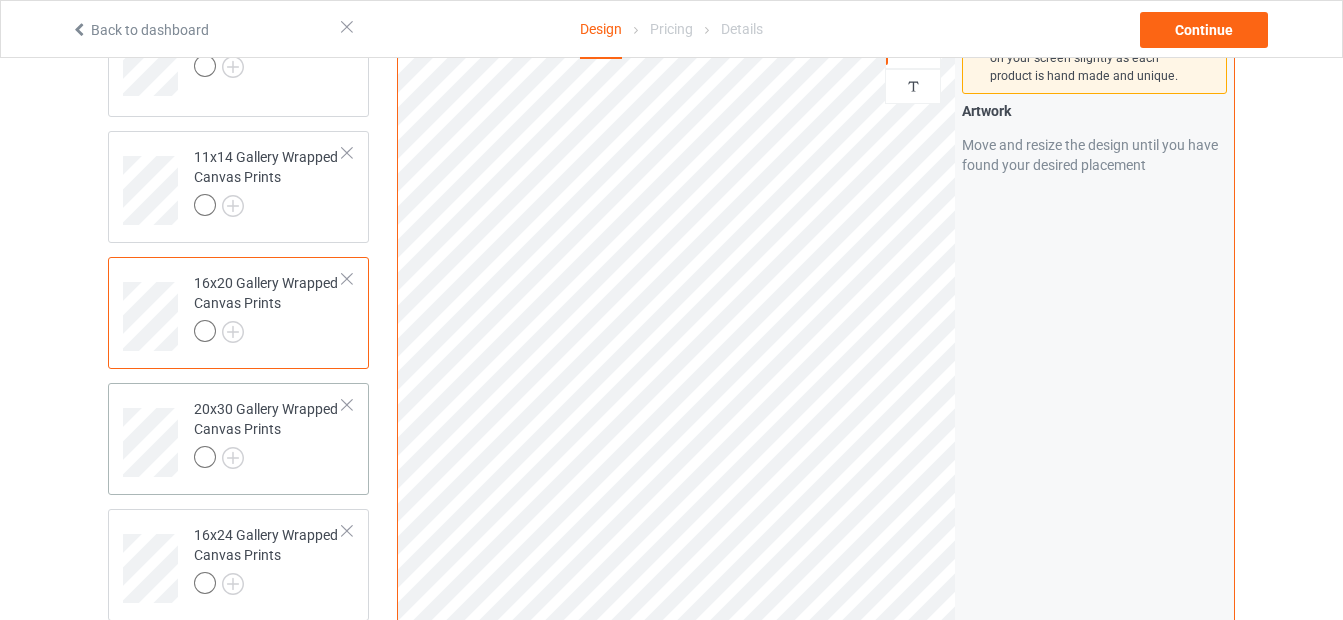 click at bounding box center [268, 460] 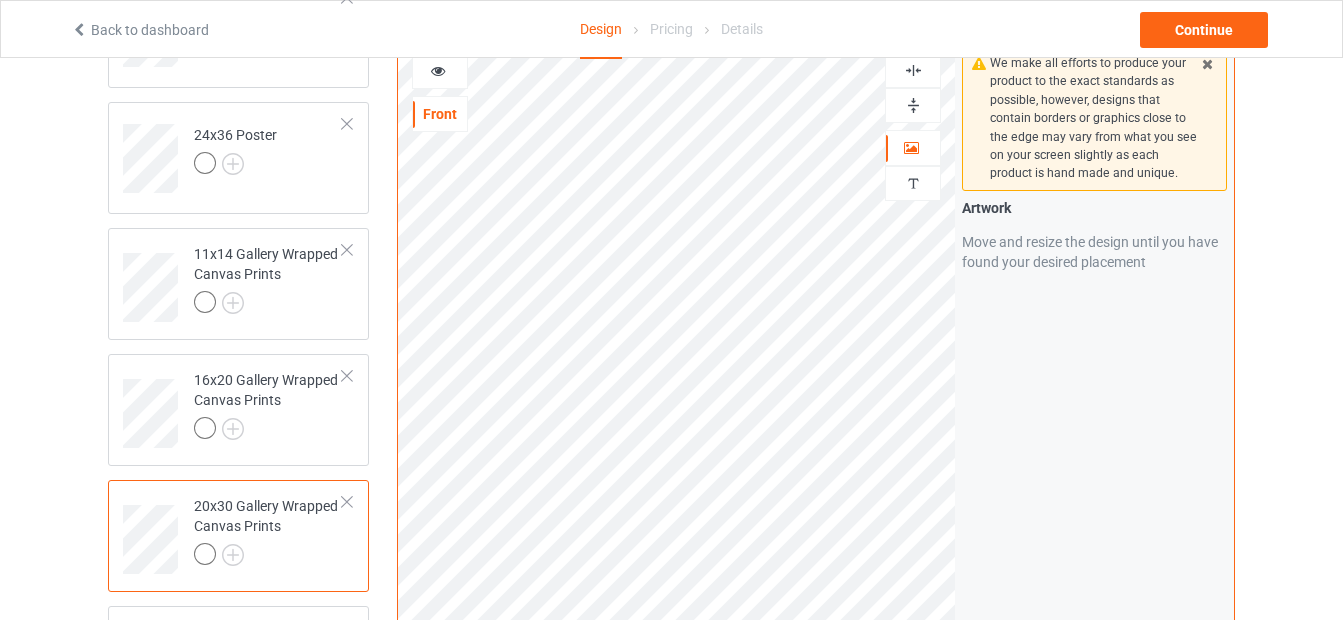 scroll, scrollTop: 376, scrollLeft: 0, axis: vertical 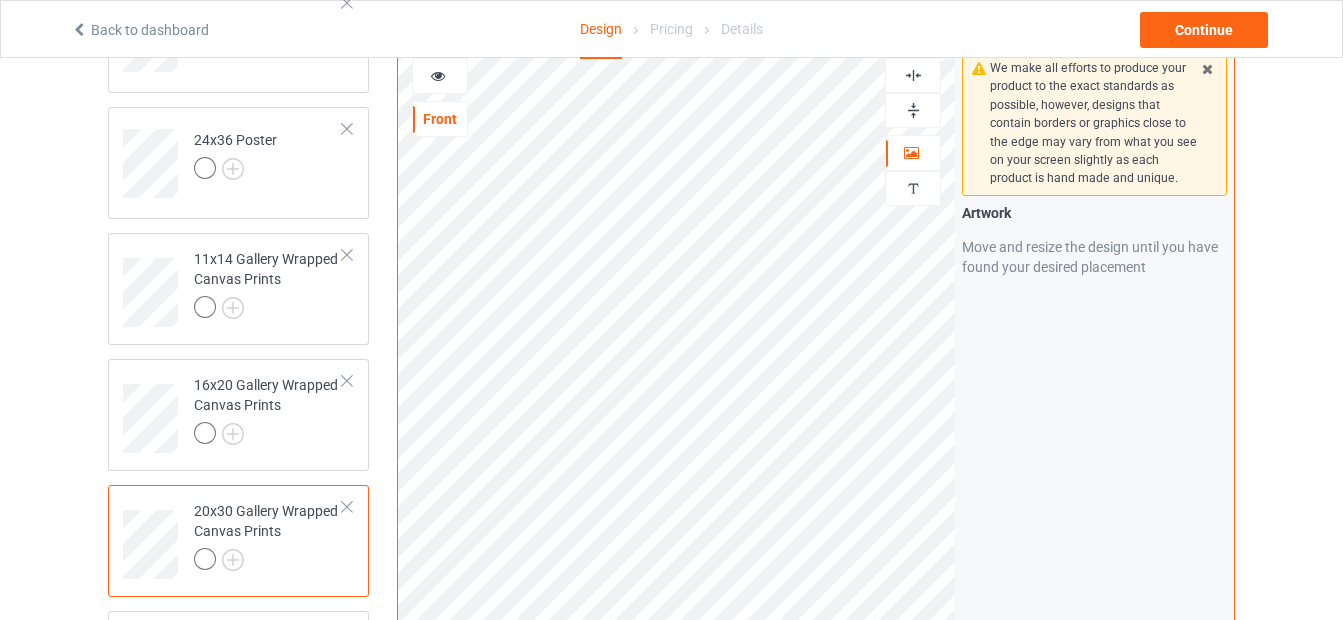 click at bounding box center (913, 110) 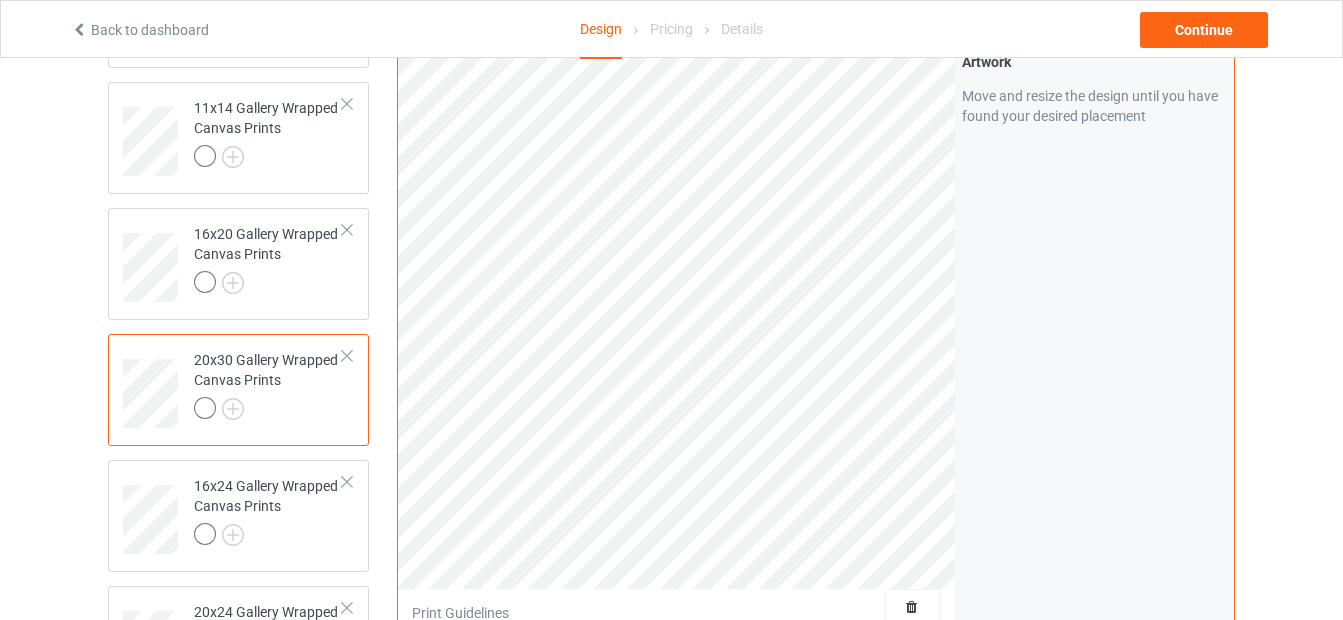 scroll, scrollTop: 529, scrollLeft: 0, axis: vertical 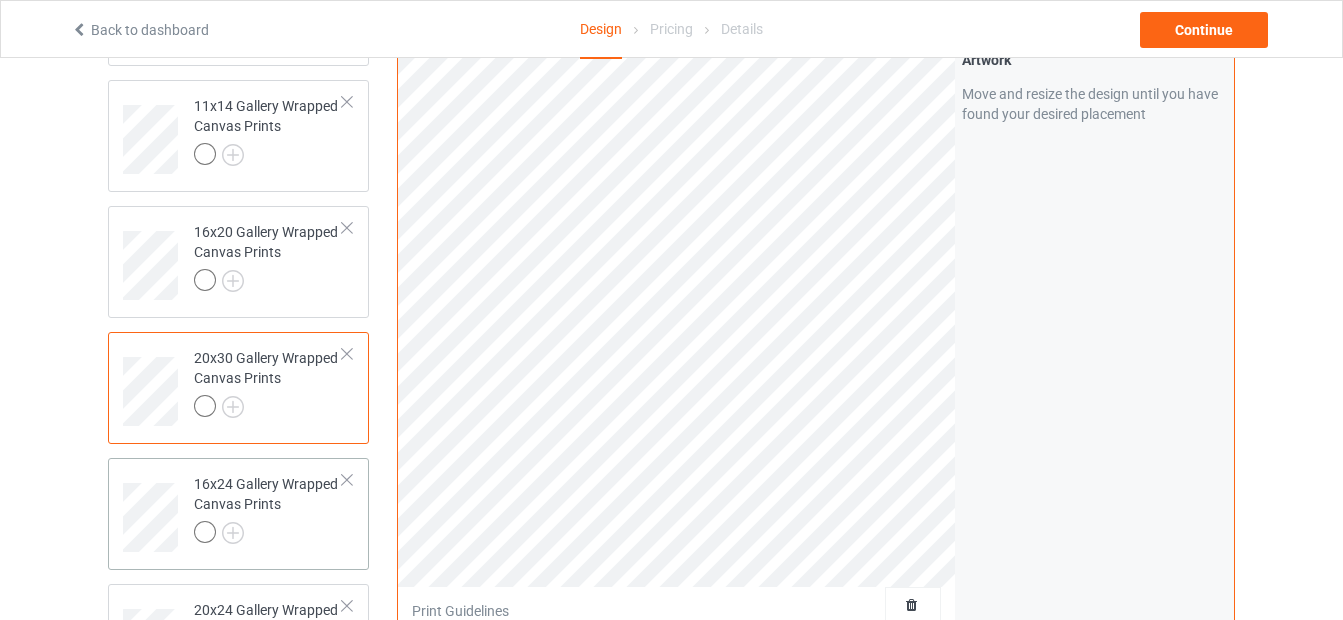click on "16x24 Gallery Wrapped Canvas Prints" at bounding box center [268, 508] 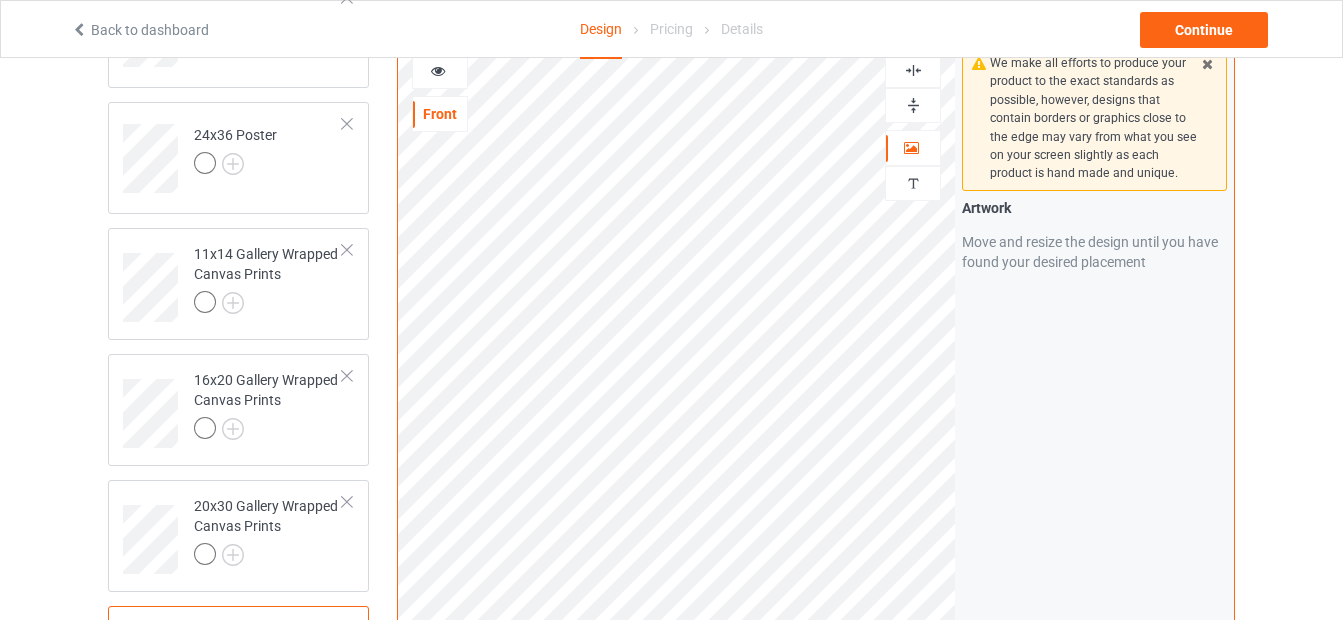 scroll, scrollTop: 377, scrollLeft: 0, axis: vertical 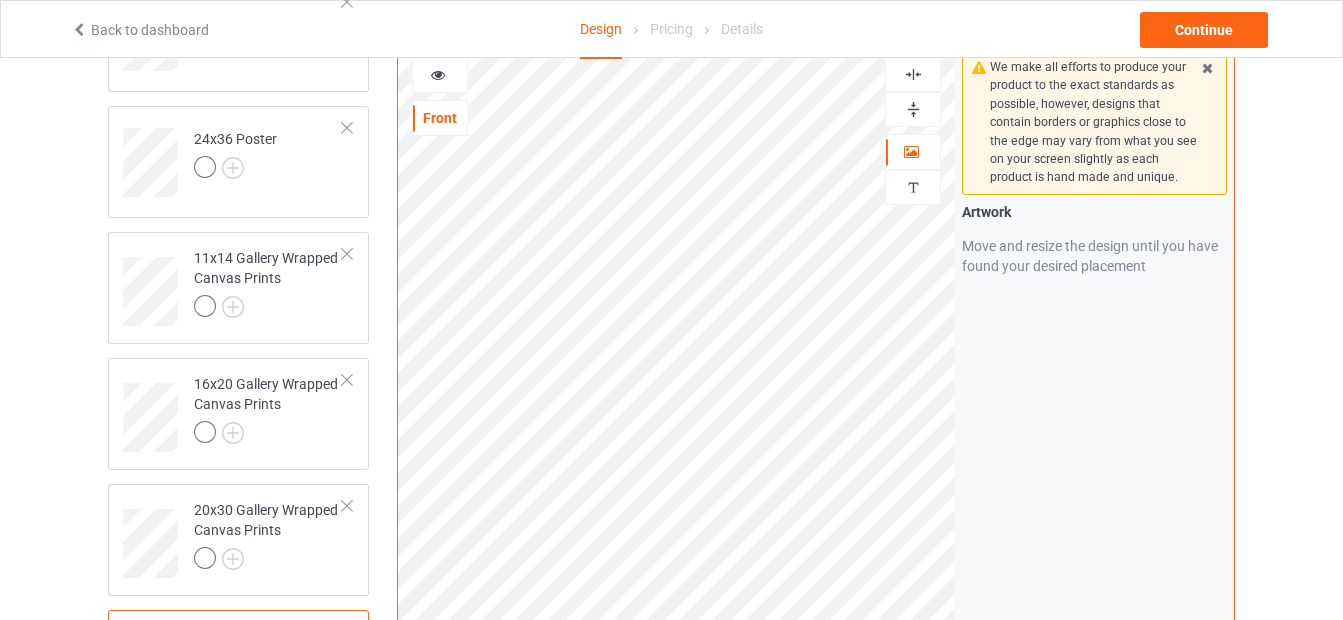 click at bounding box center (913, 109) 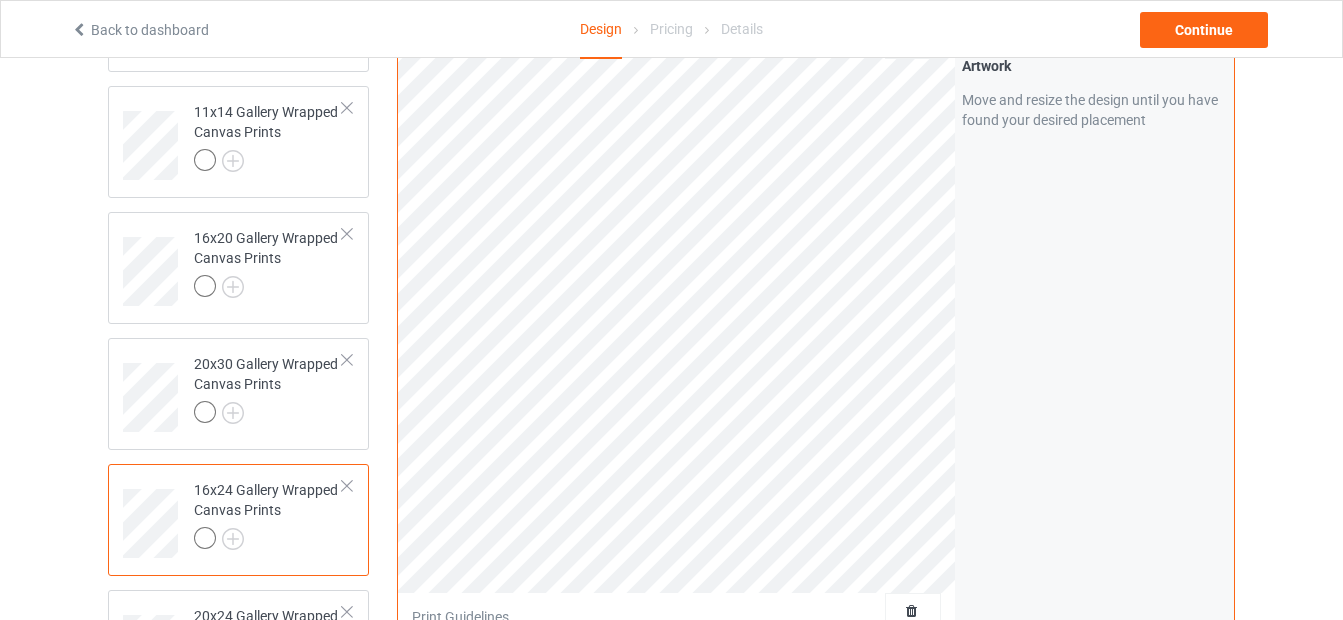 scroll, scrollTop: 712, scrollLeft: 0, axis: vertical 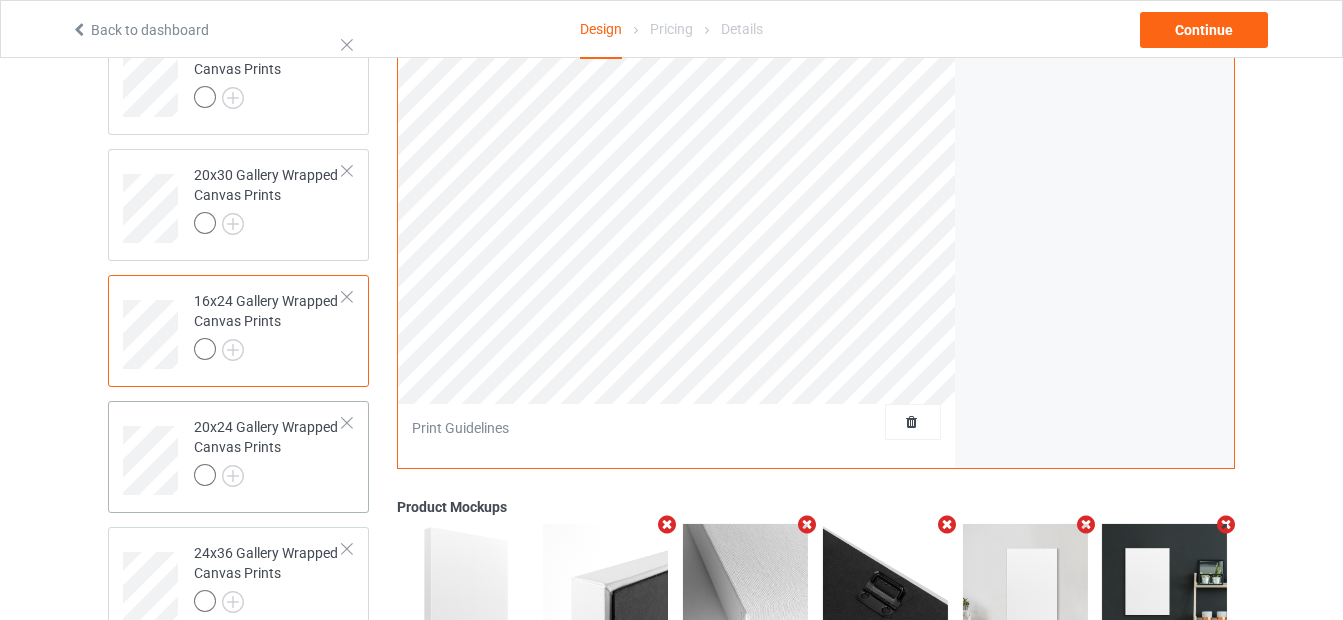click on "20x24 Gallery Wrapped Canvas Prints" at bounding box center [268, 451] 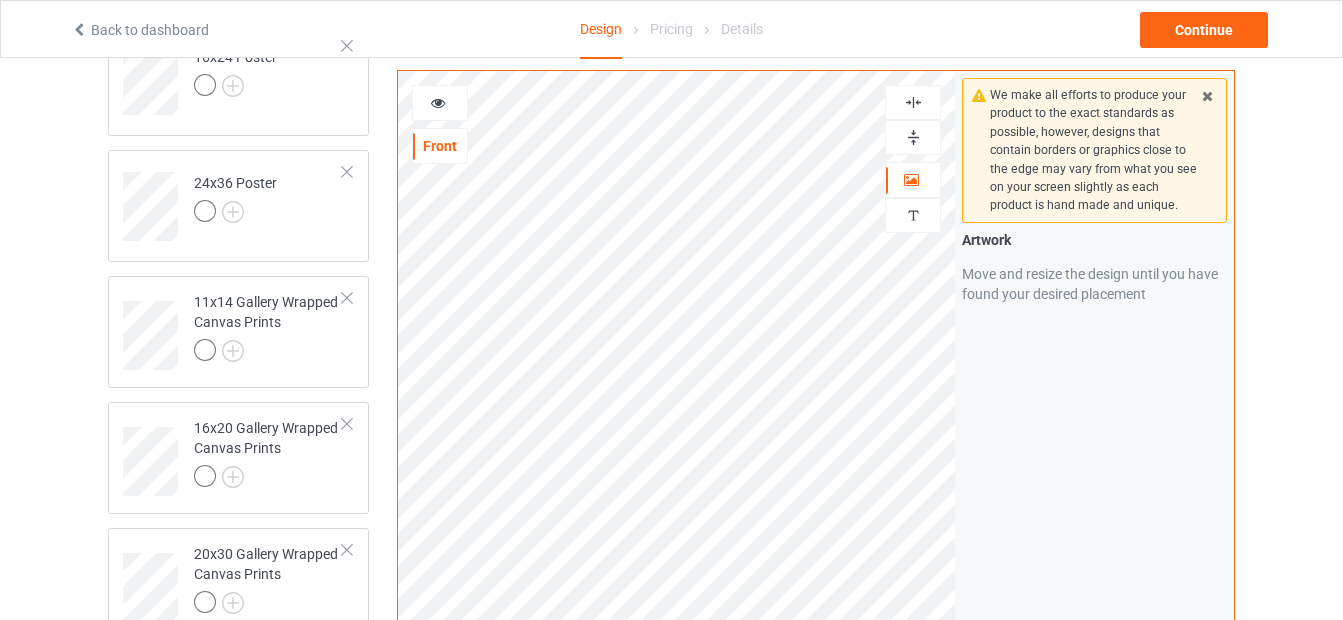scroll, scrollTop: 330, scrollLeft: 0, axis: vertical 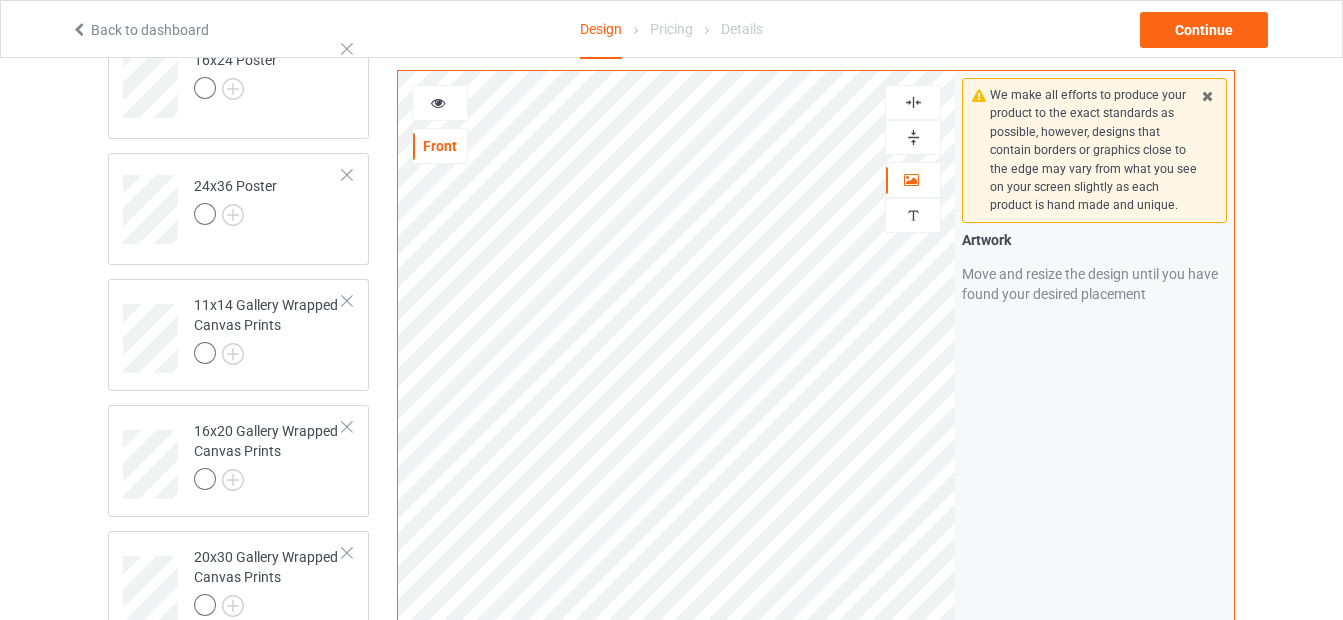 click at bounding box center (913, 137) 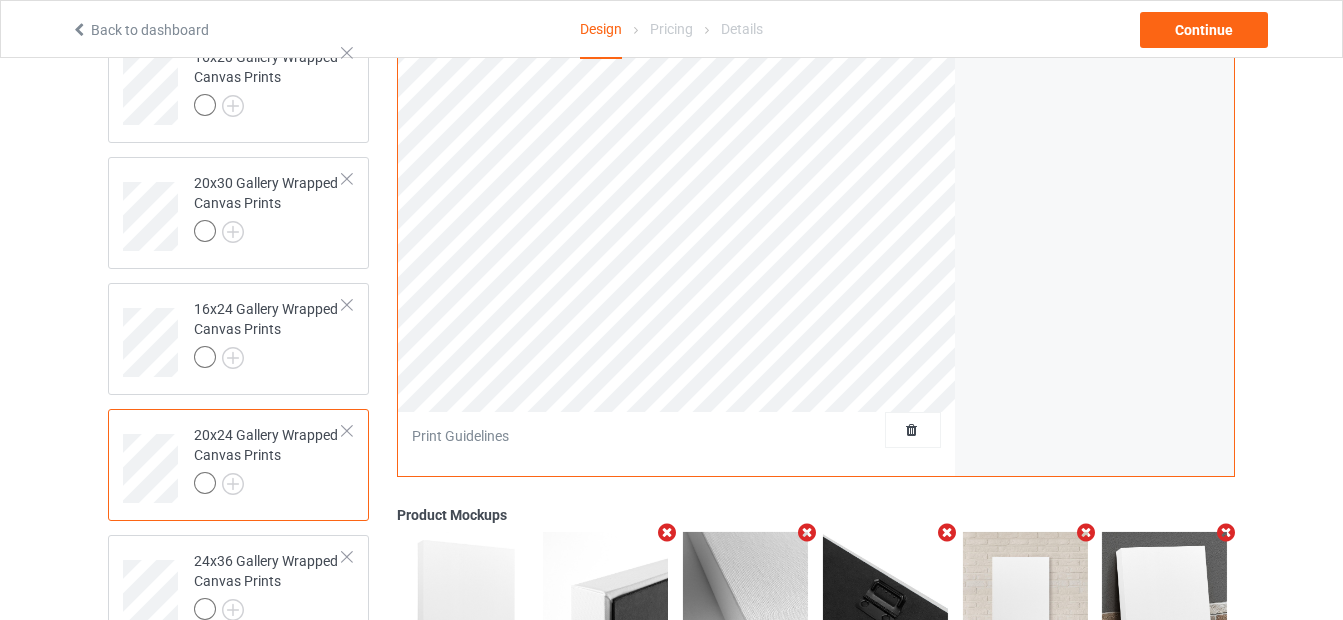 scroll, scrollTop: 727, scrollLeft: 0, axis: vertical 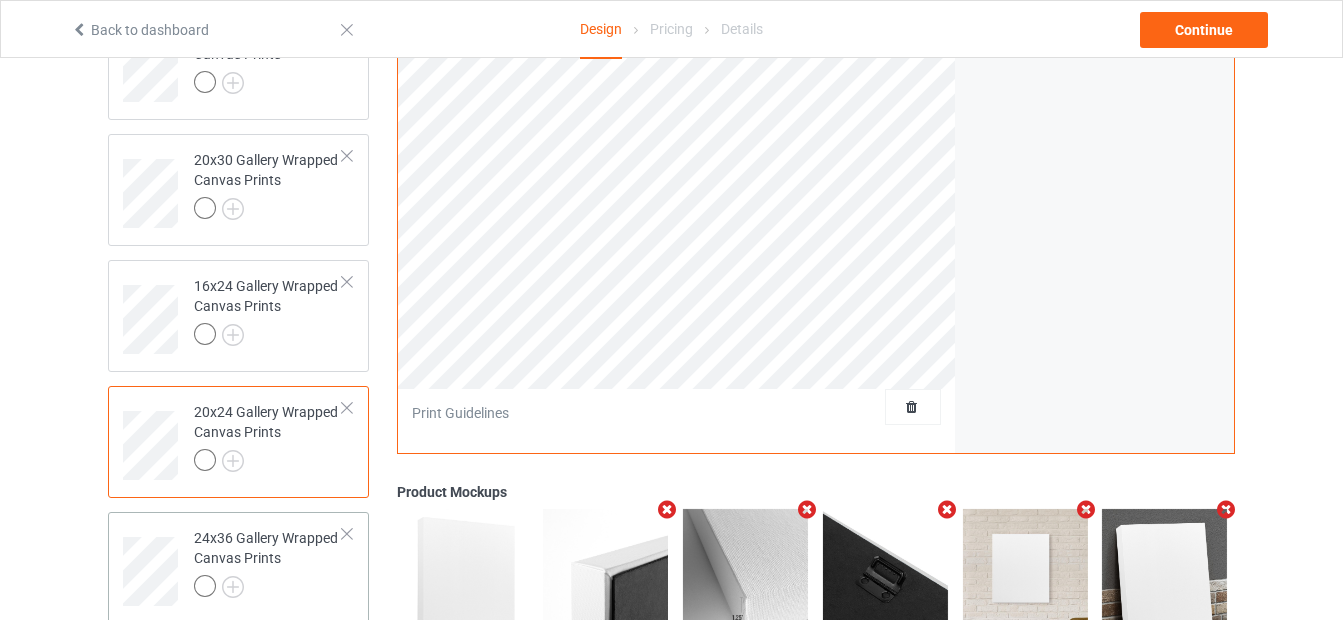 click on "24x36 Gallery Wrapped Canvas Prints" at bounding box center [268, 562] 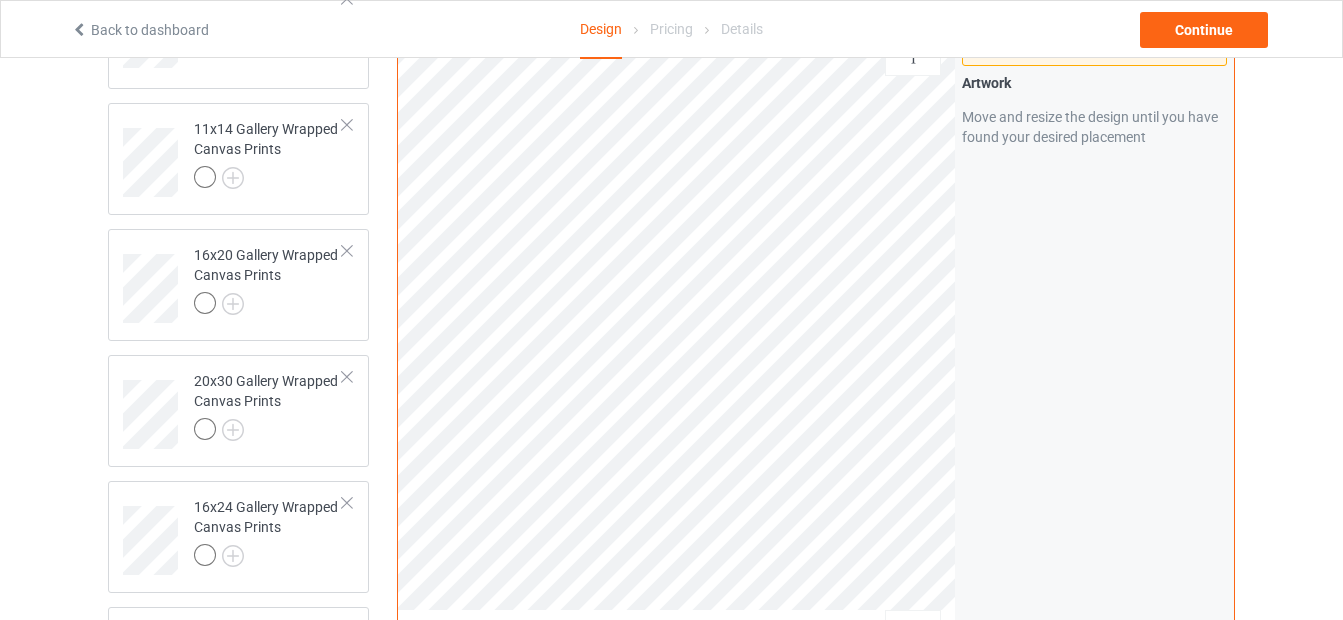 scroll, scrollTop: 422, scrollLeft: 0, axis: vertical 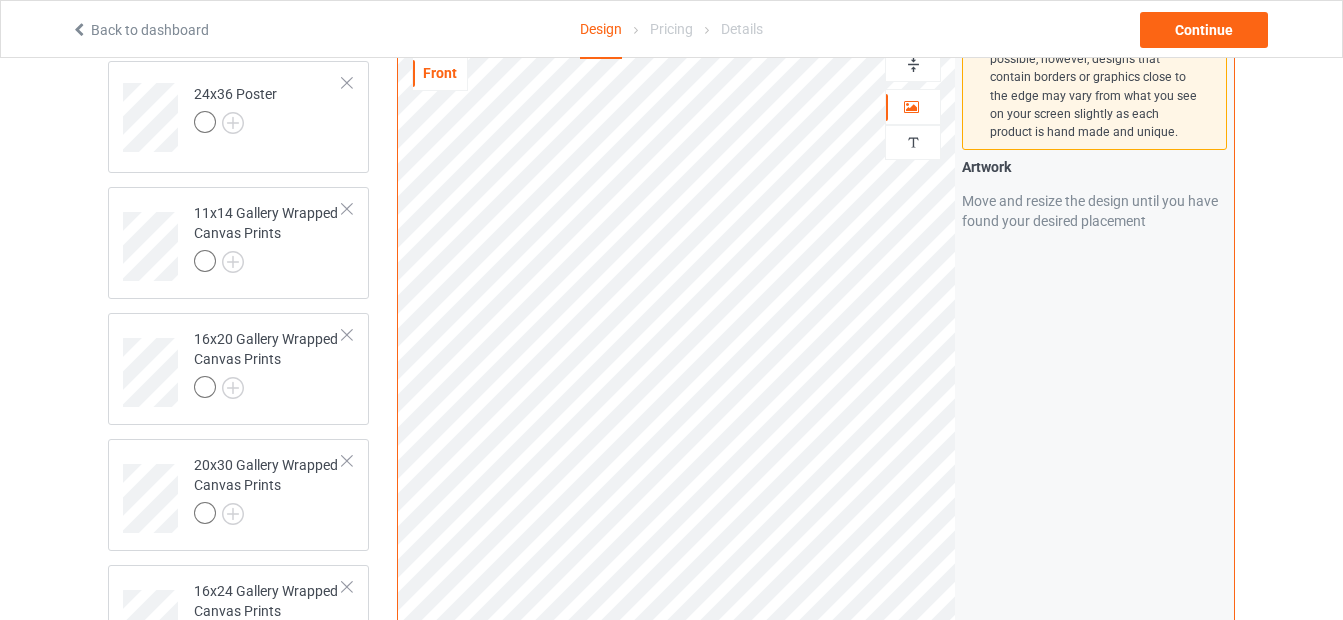 click at bounding box center [913, 64] 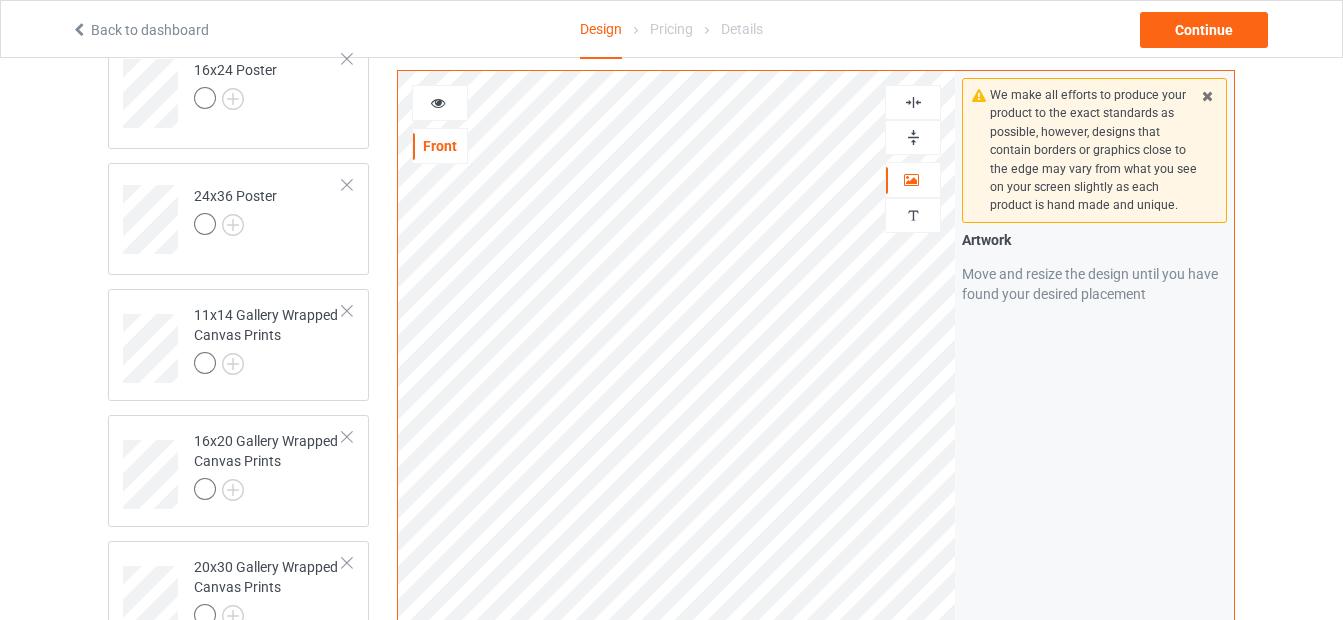 scroll, scrollTop: 312, scrollLeft: 0, axis: vertical 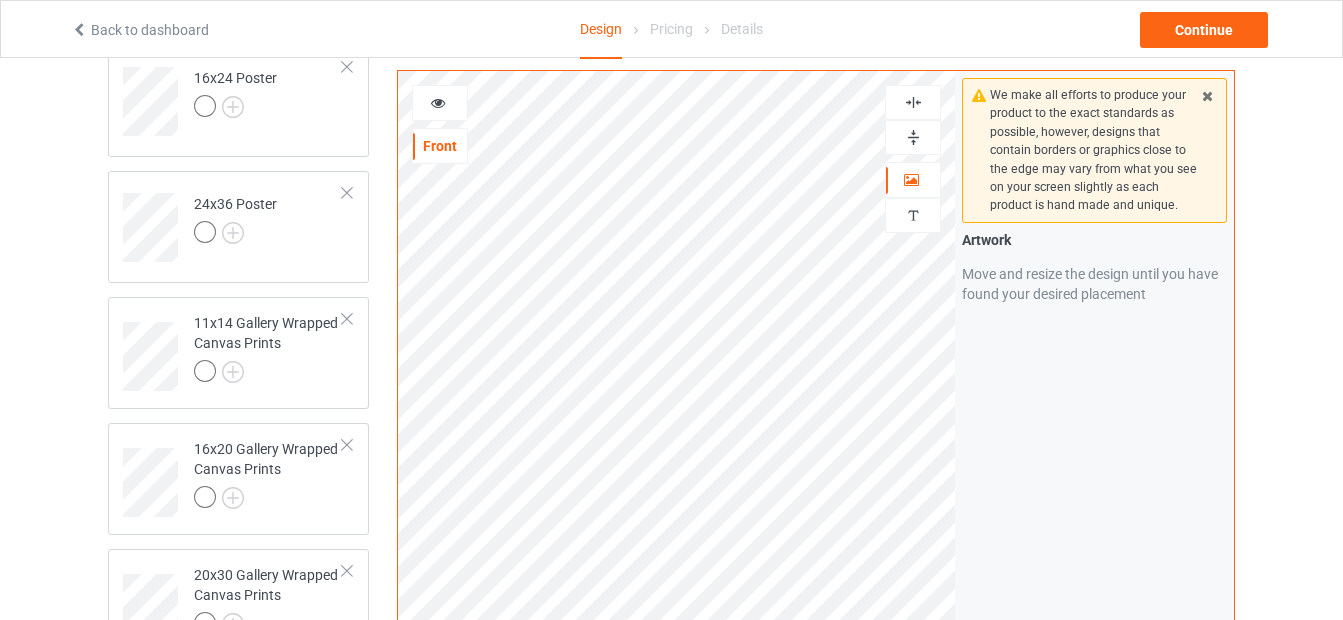 click at bounding box center [913, 102] 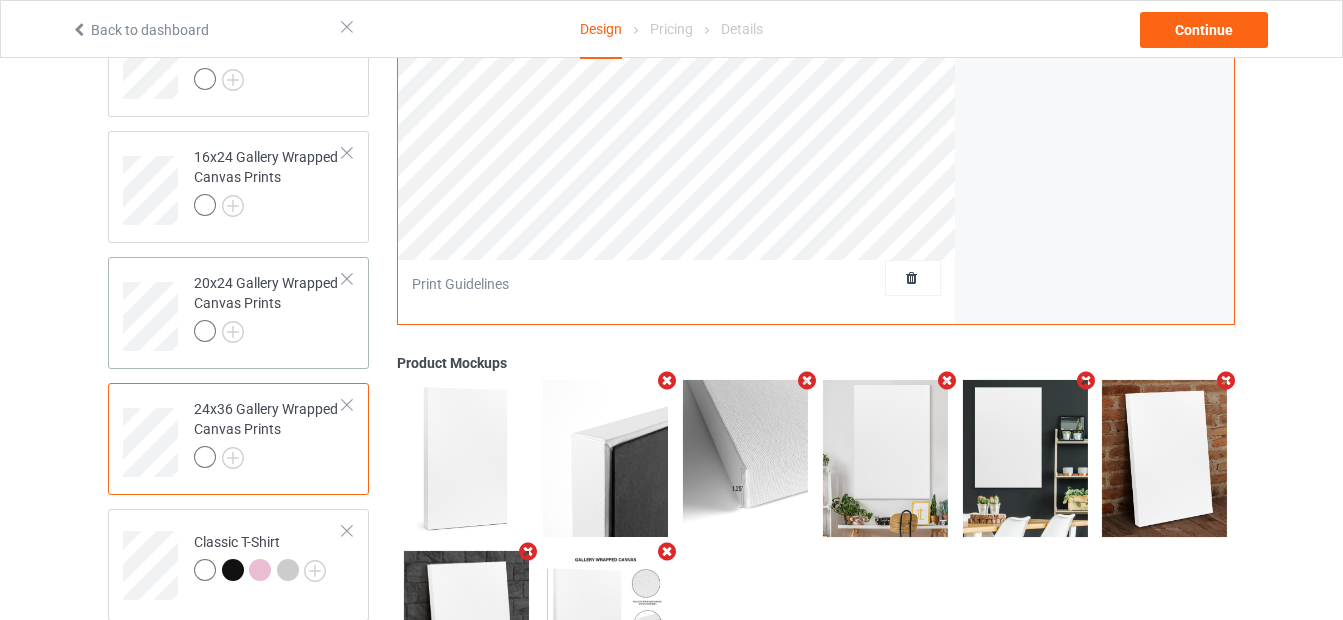 scroll, scrollTop: 855, scrollLeft: 0, axis: vertical 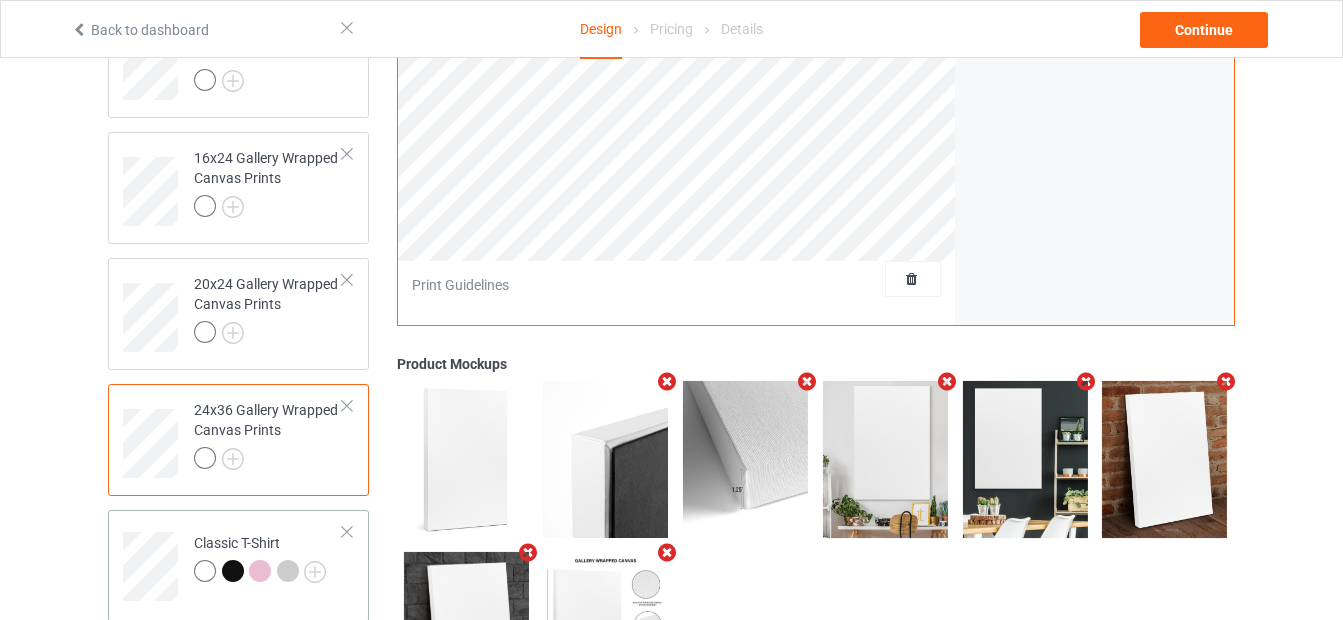 click on "Classic T-Shirt" at bounding box center [260, 557] 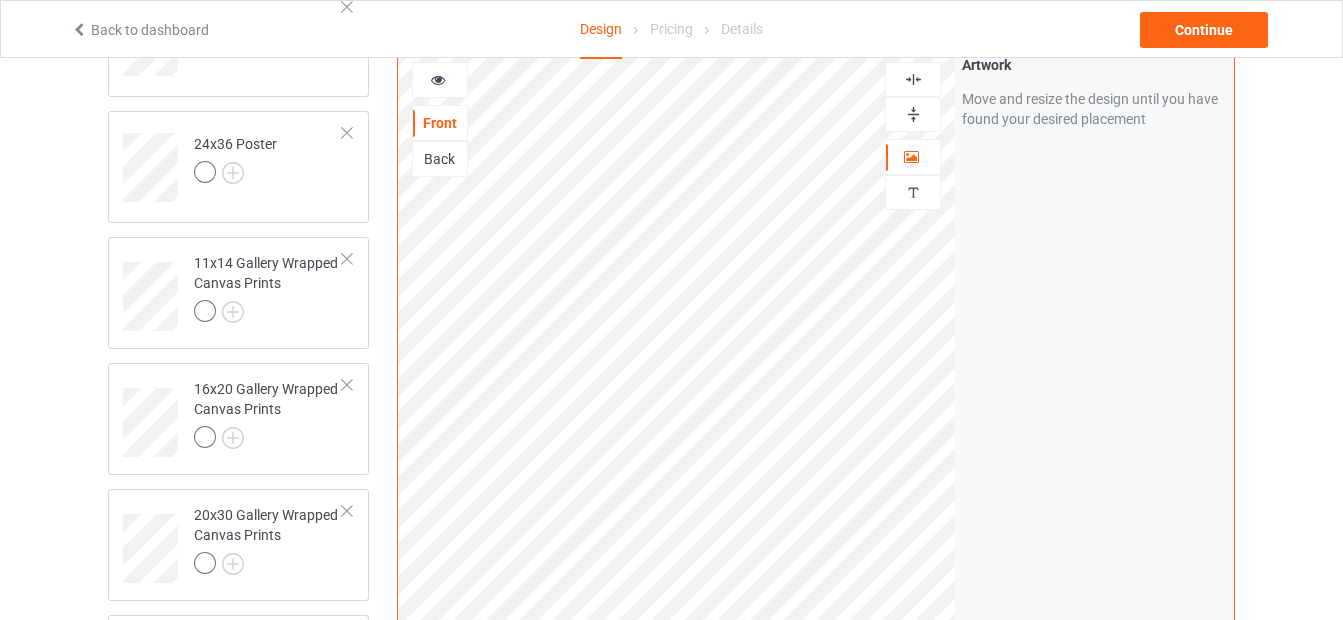 scroll, scrollTop: 358, scrollLeft: 0, axis: vertical 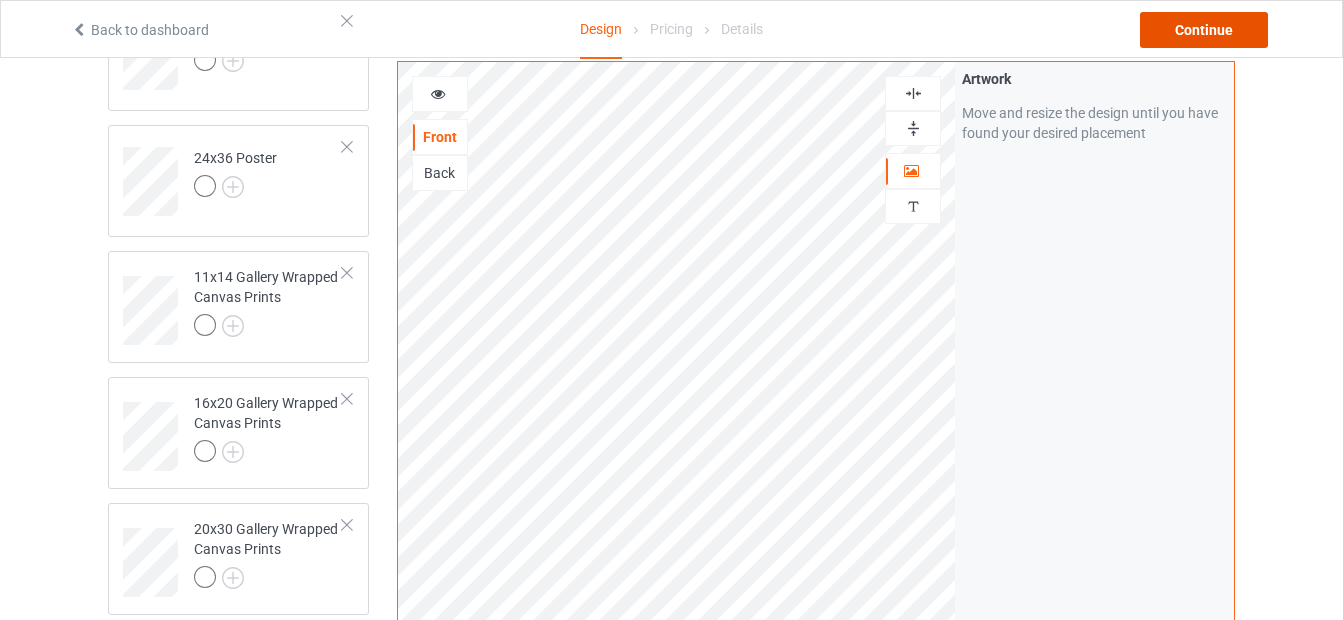 click on "Continue" at bounding box center (1204, 30) 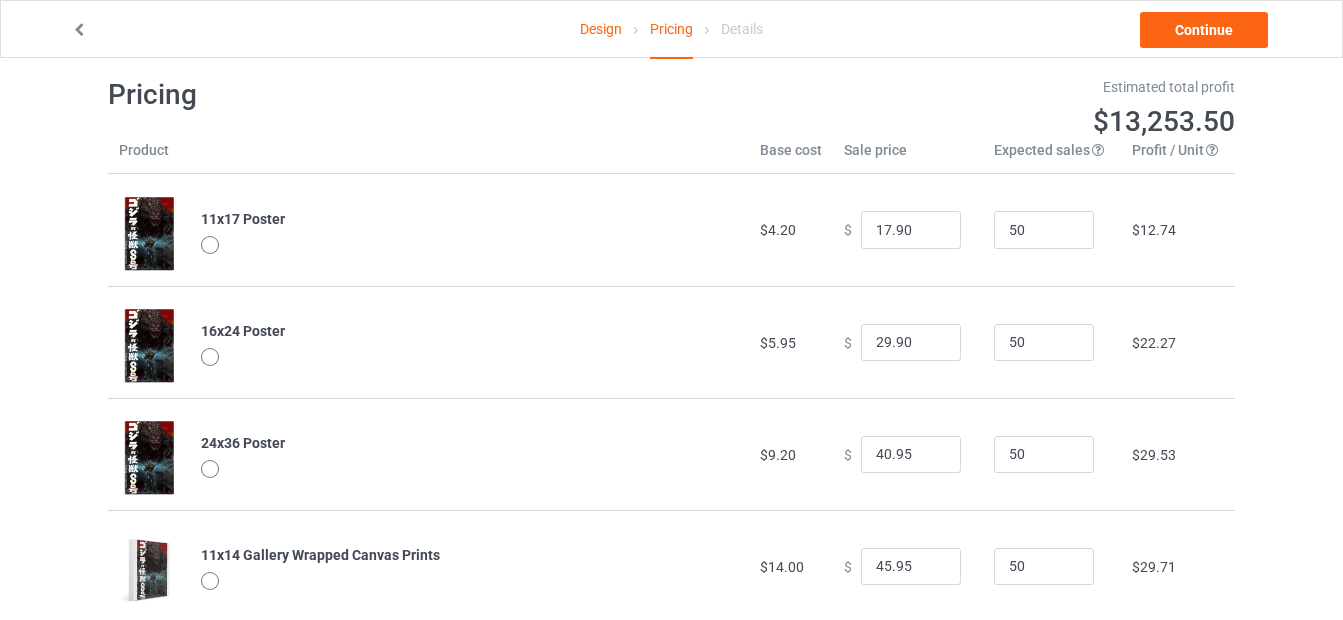 scroll, scrollTop: 0, scrollLeft: 0, axis: both 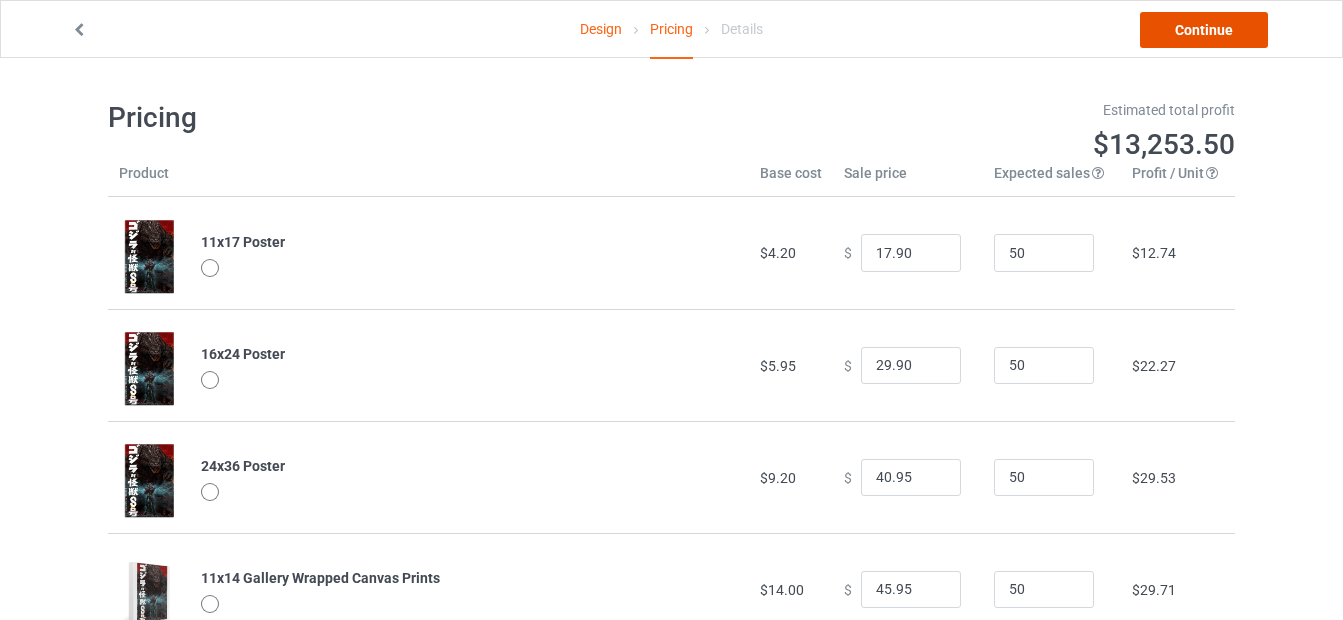 click on "Continue" at bounding box center (1204, 30) 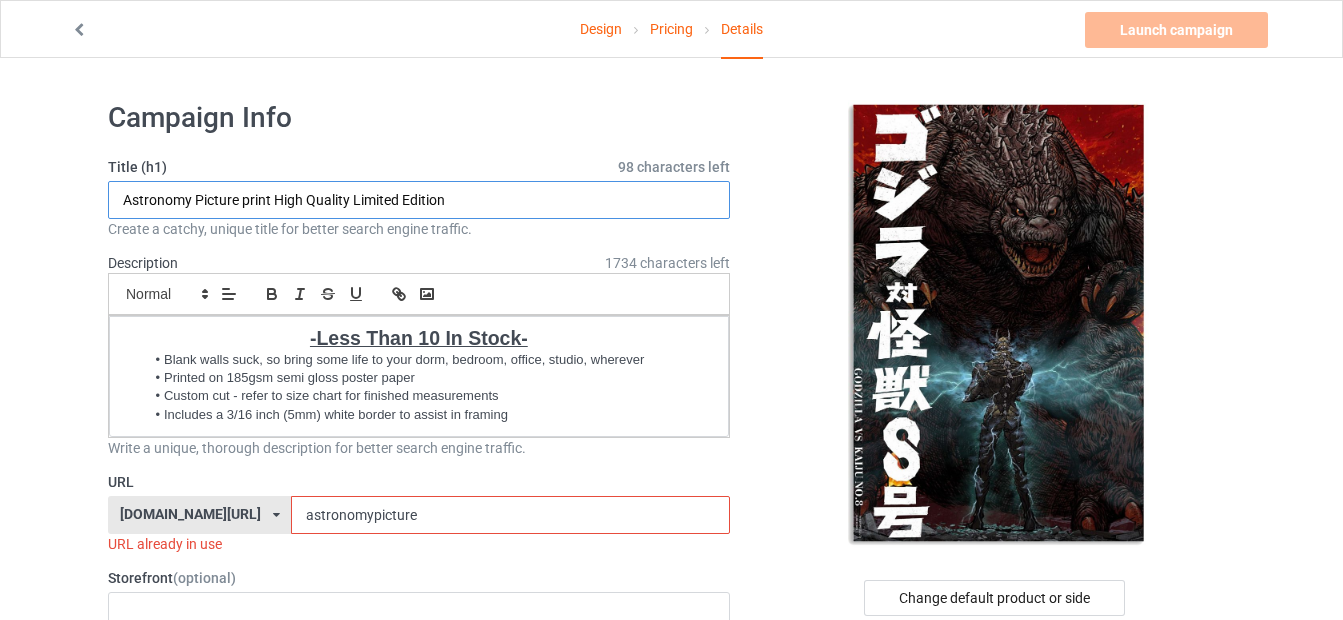 drag, startPoint x: 237, startPoint y: 200, endPoint x: 12, endPoint y: 187, distance: 225.37524 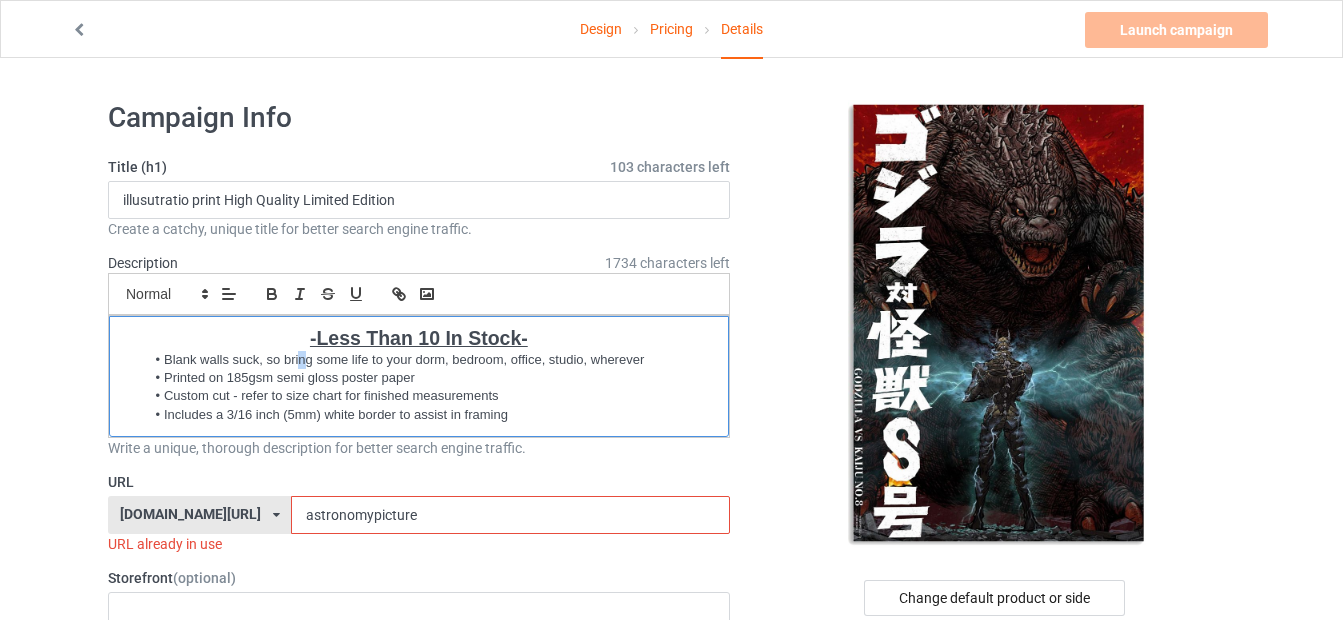 click on "Blank walls suck, so bring some life to your dorm, bedroom, office, studio, wherever" at bounding box center [429, 360] 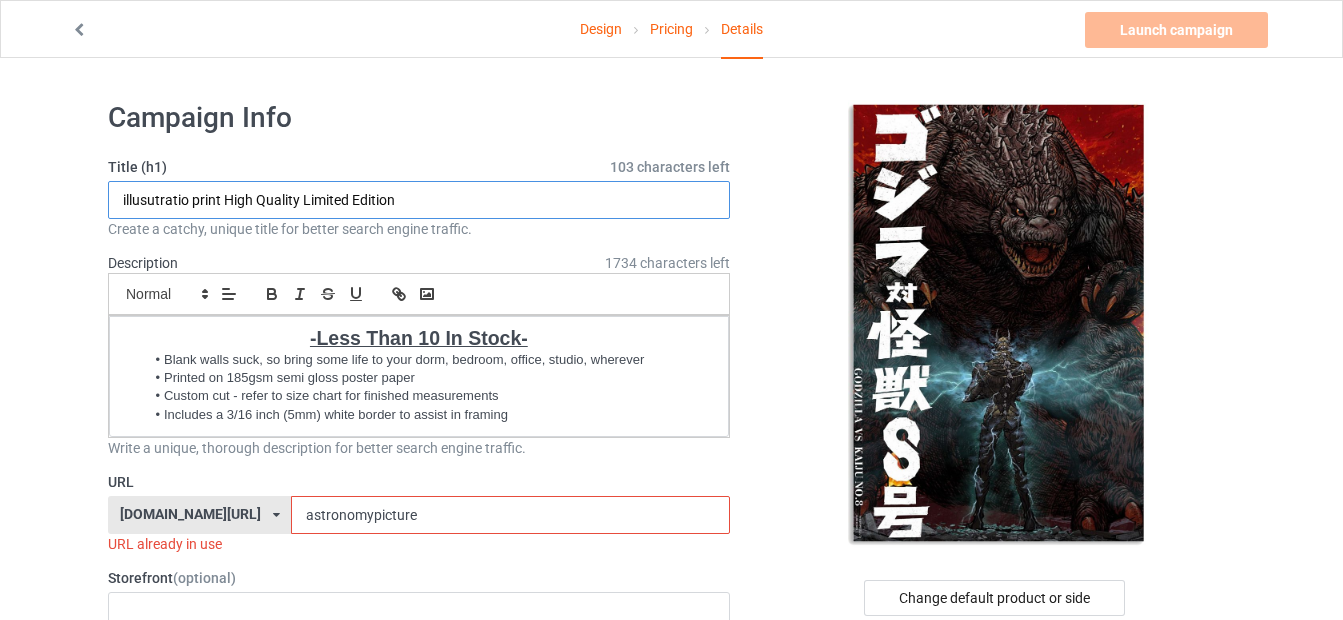 click on "illusutratio print High Quality Limited Edition" at bounding box center (419, 200) 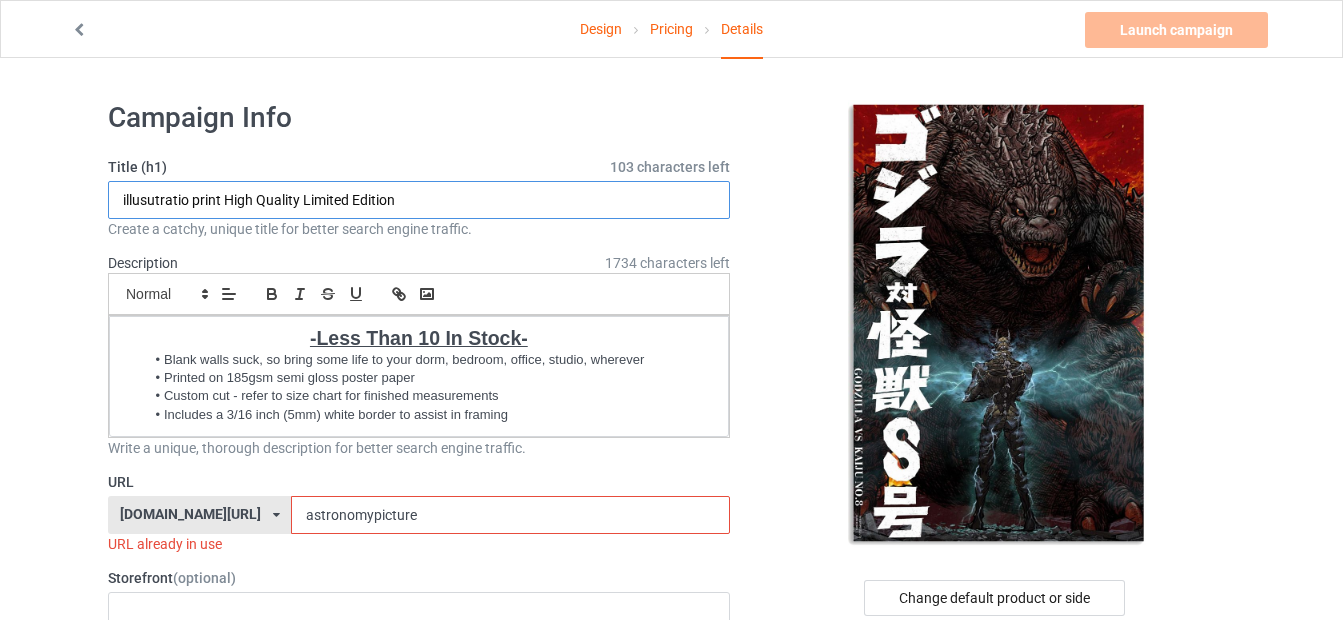 paste on "n" 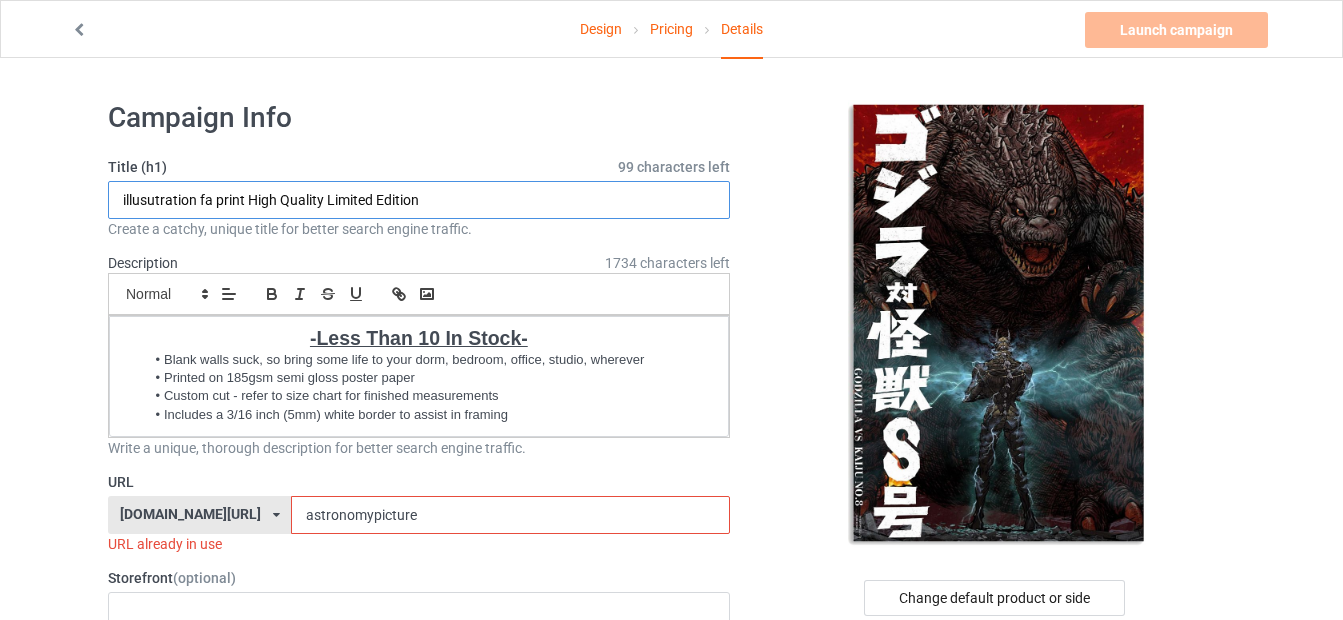 paste on "n" 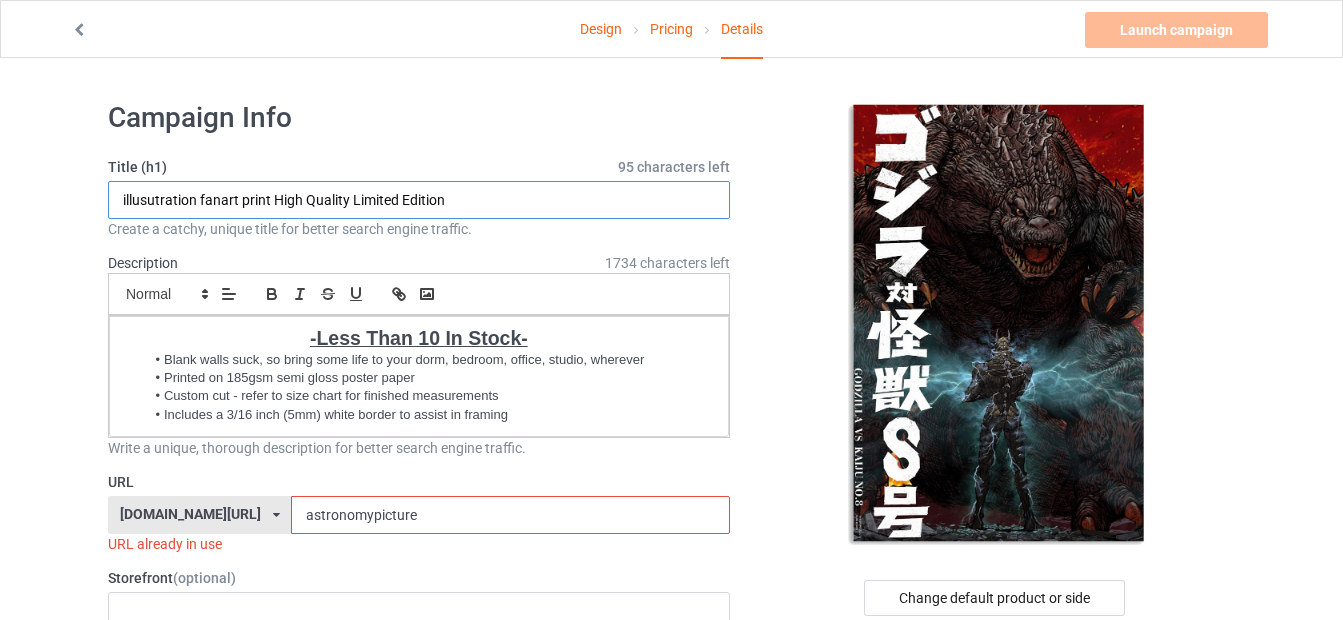 click on "illusutration fanart print High Quality Limited Edition" at bounding box center [419, 200] 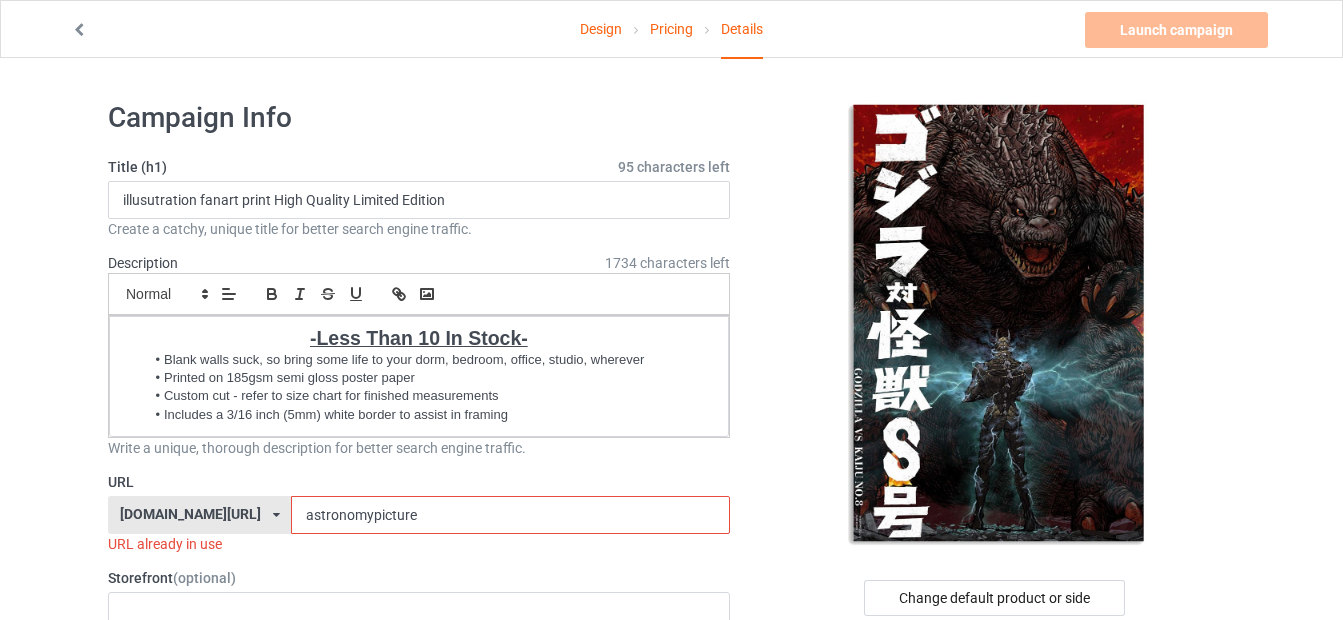 click on "Campaign Info" at bounding box center (419, 118) 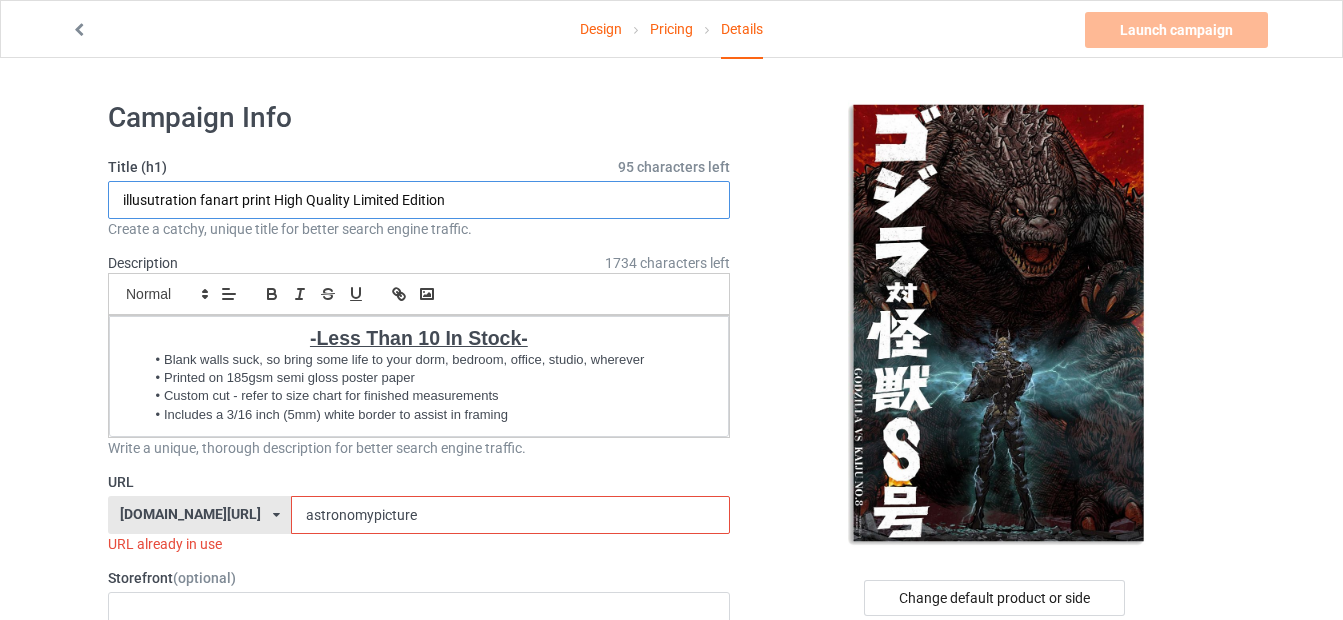 click on "illusutration fanart print High Quality Limited Edition" at bounding box center [419, 200] 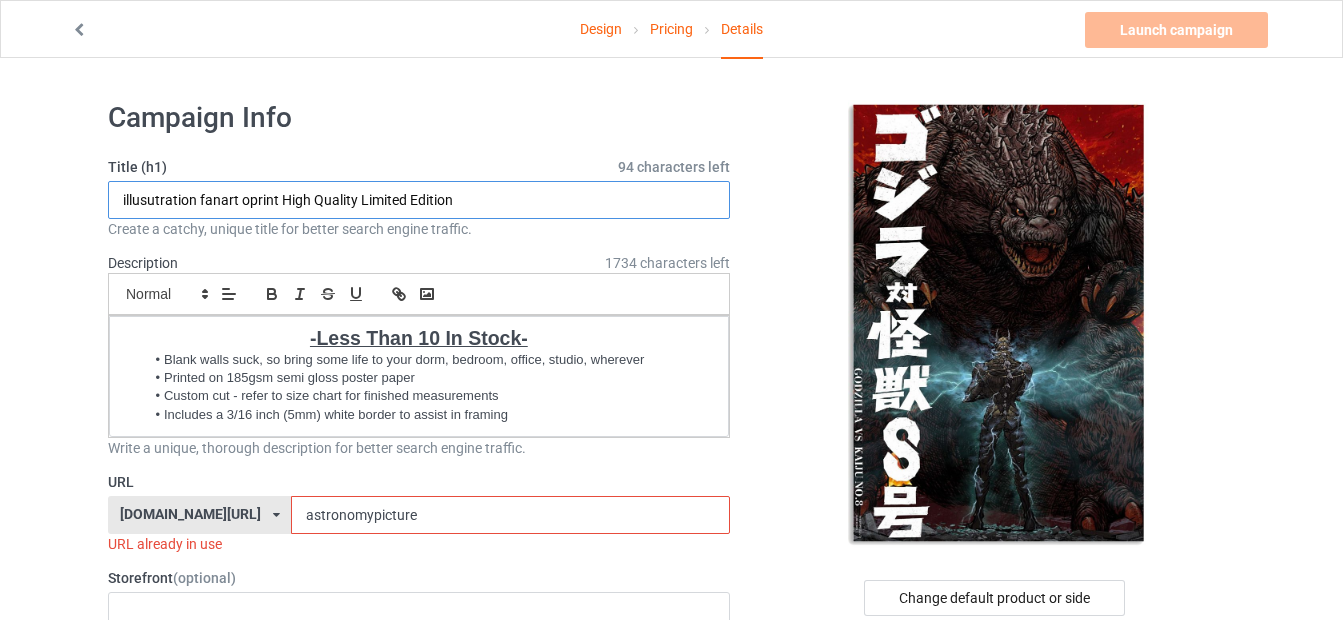 type on "illusutration fanart print High Quality Limited Edition" 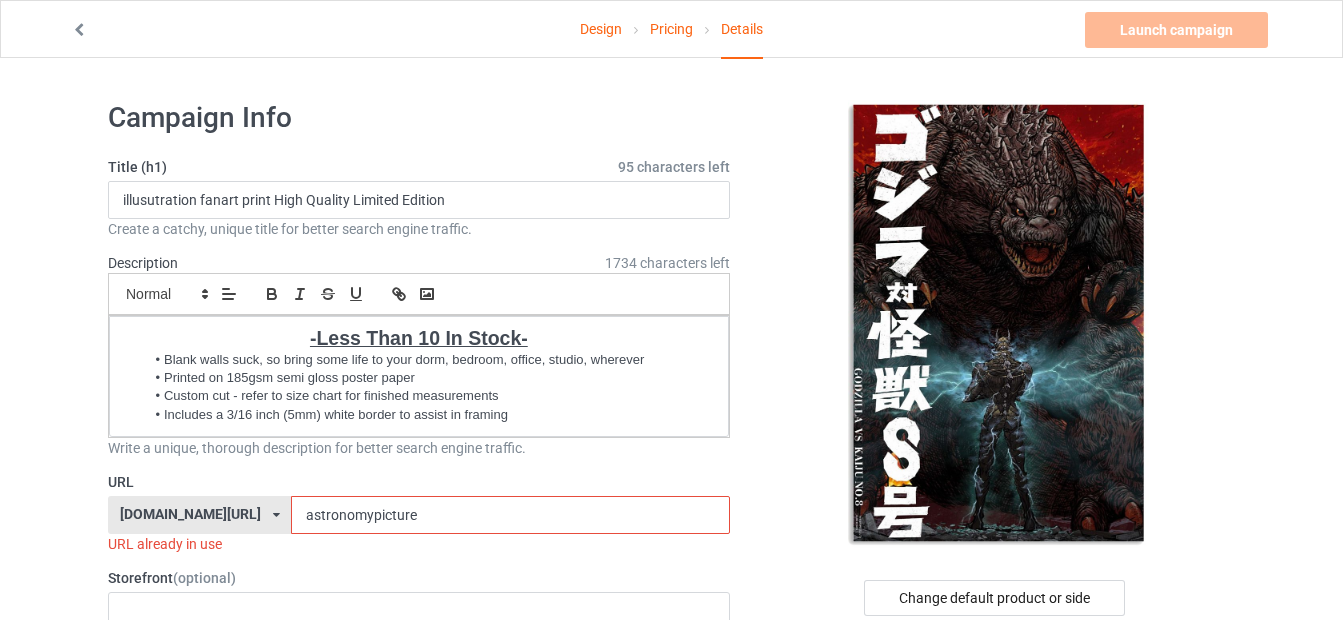 click on "astronomypicture" at bounding box center [510, 515] 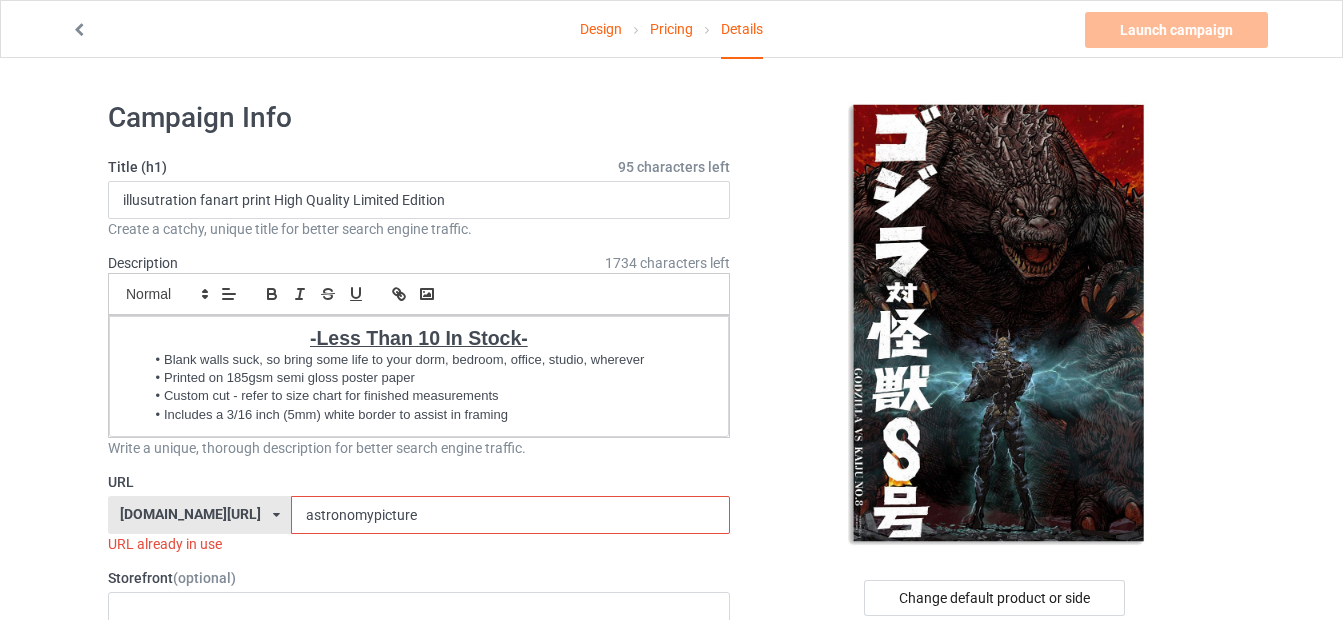 click on "astronomypicture" at bounding box center [510, 515] 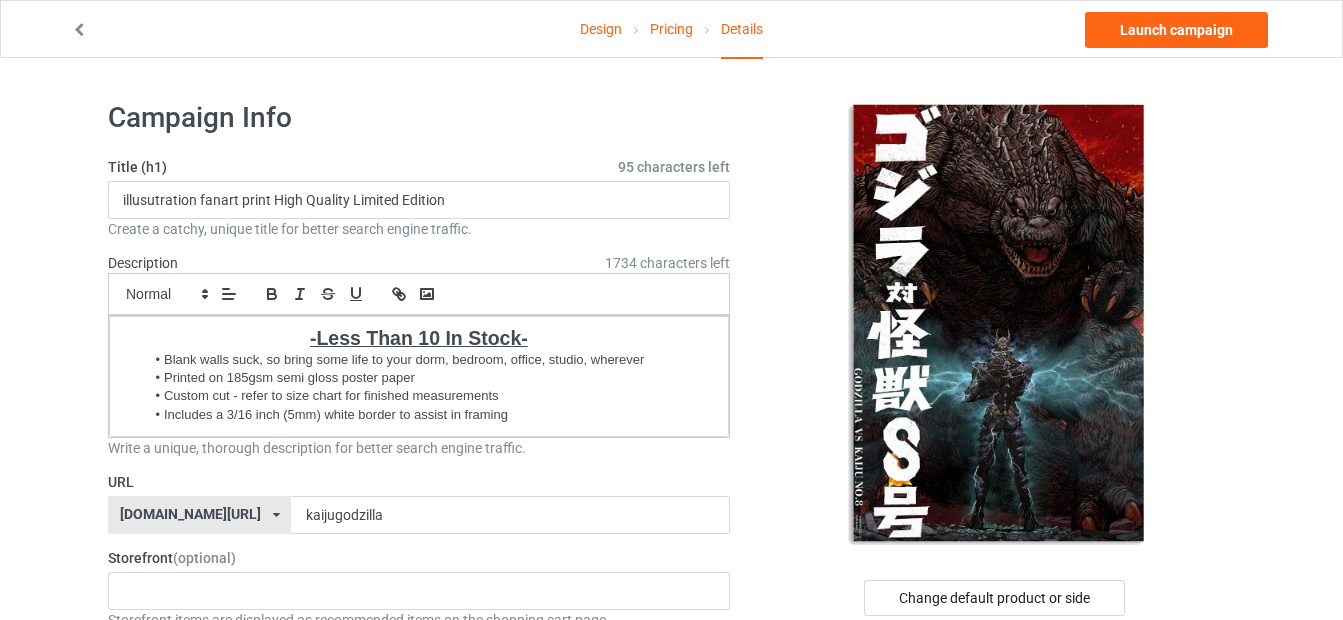 click at bounding box center [996, 325] 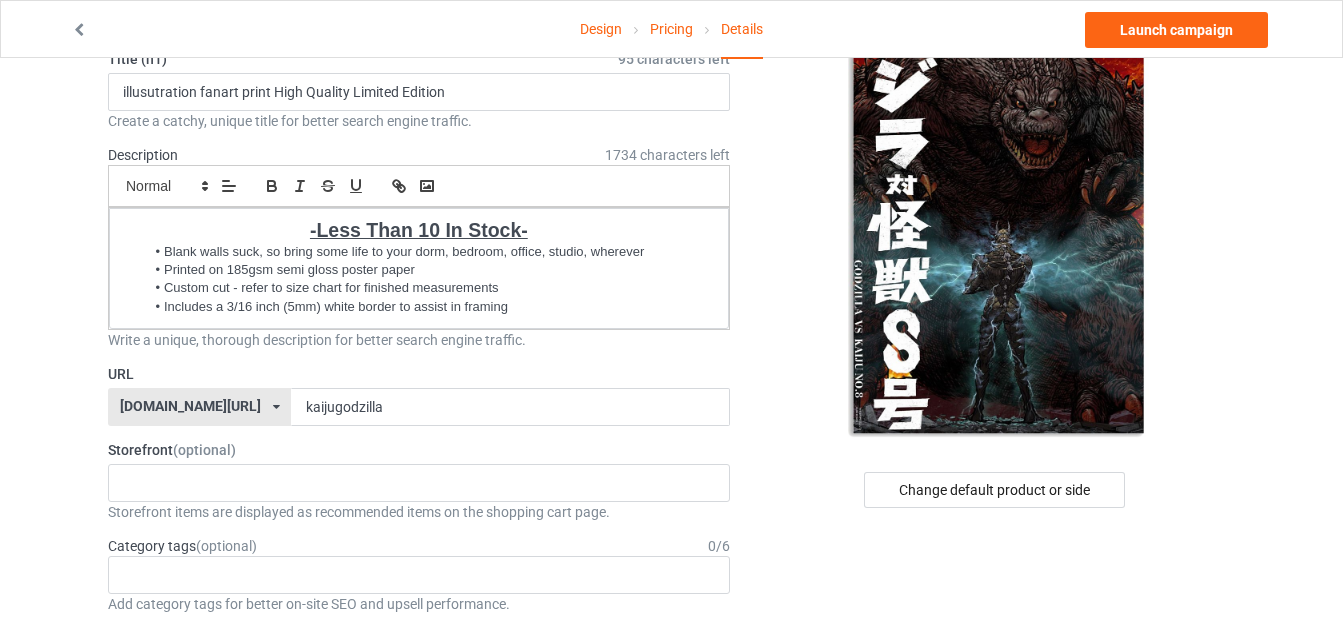 scroll, scrollTop: 107, scrollLeft: 0, axis: vertical 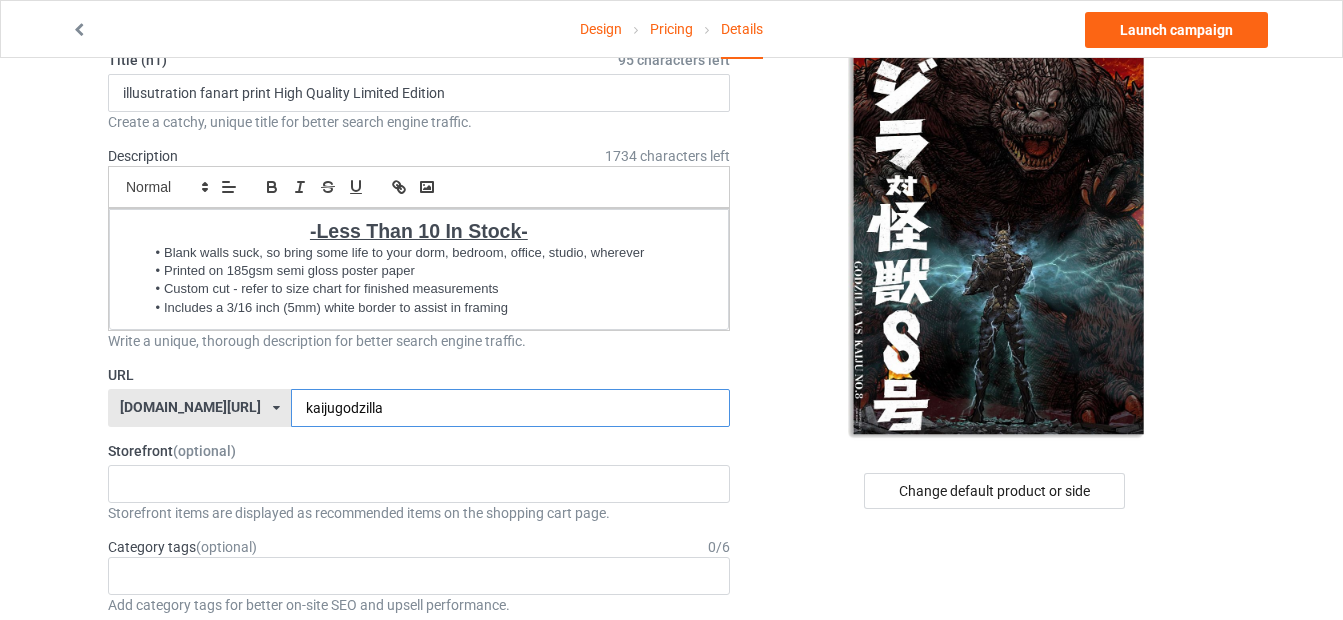 click on "kaijugodzilla" at bounding box center (510, 408) 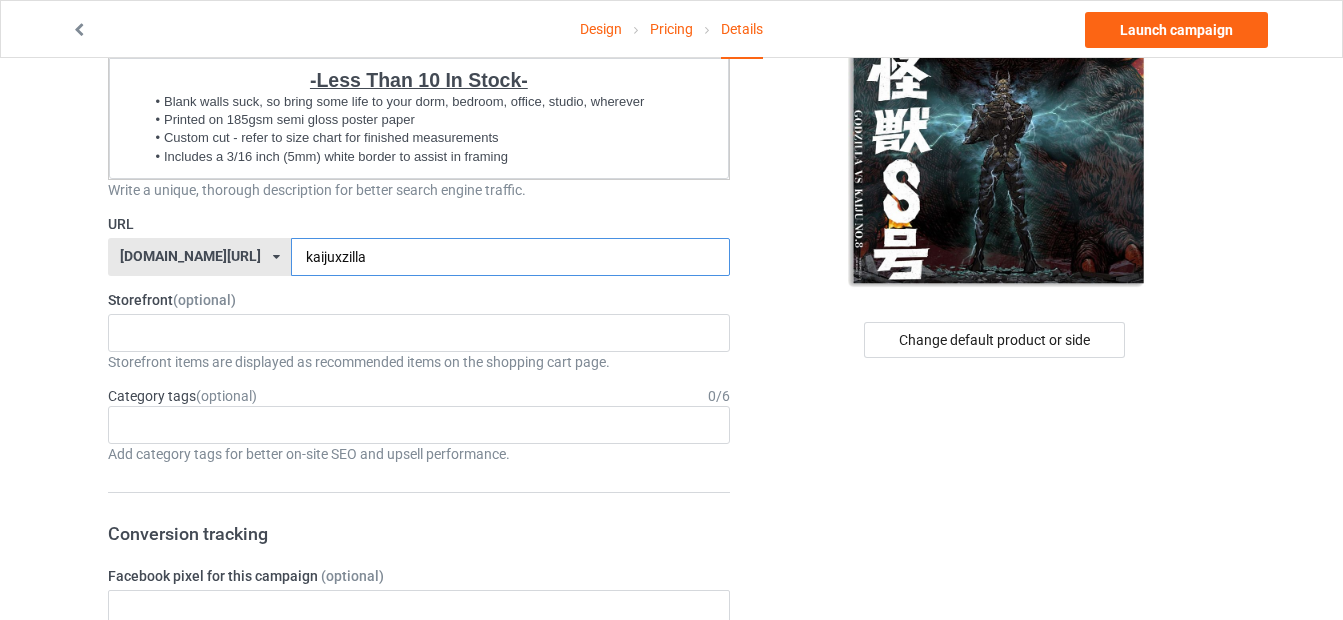scroll, scrollTop: 257, scrollLeft: 0, axis: vertical 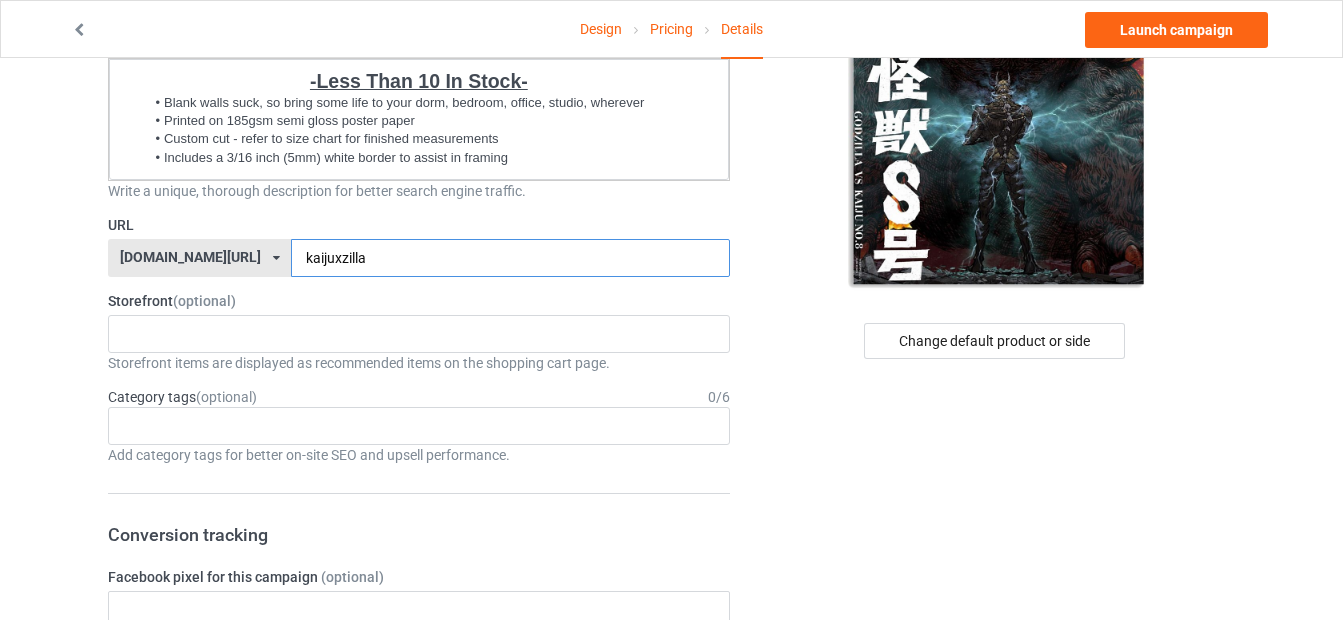 click on "kaijuxzilla" at bounding box center [510, 258] 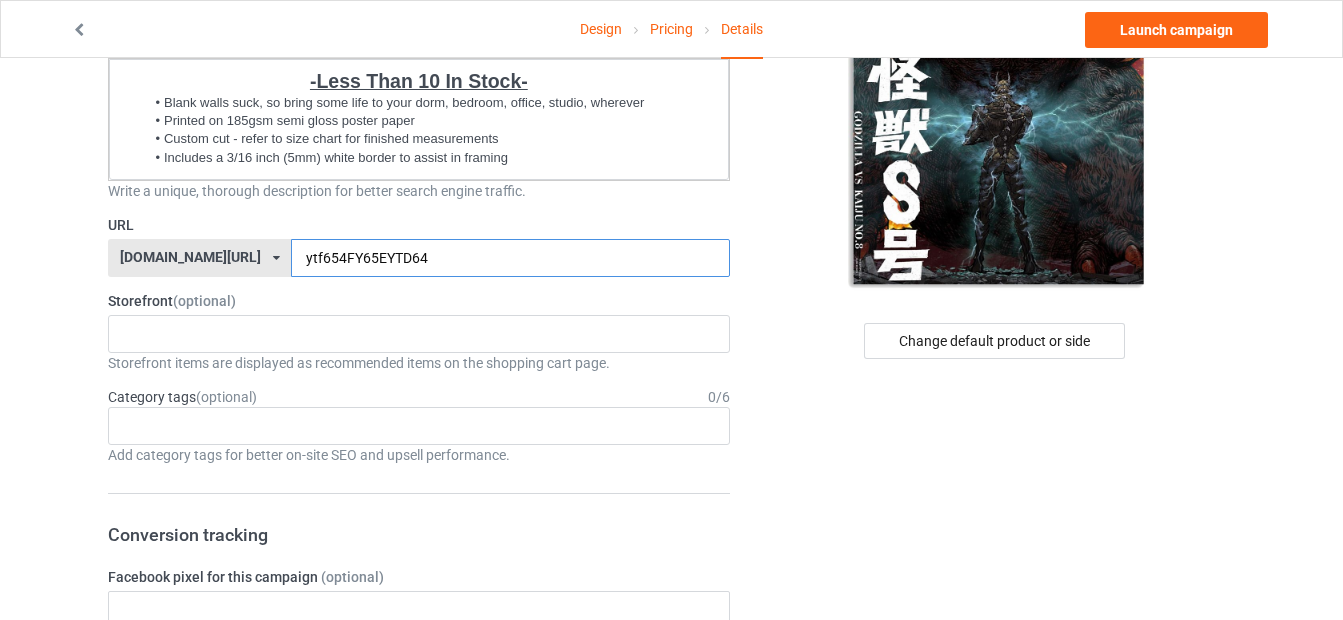 type on "ytf654FY65EYTD64" 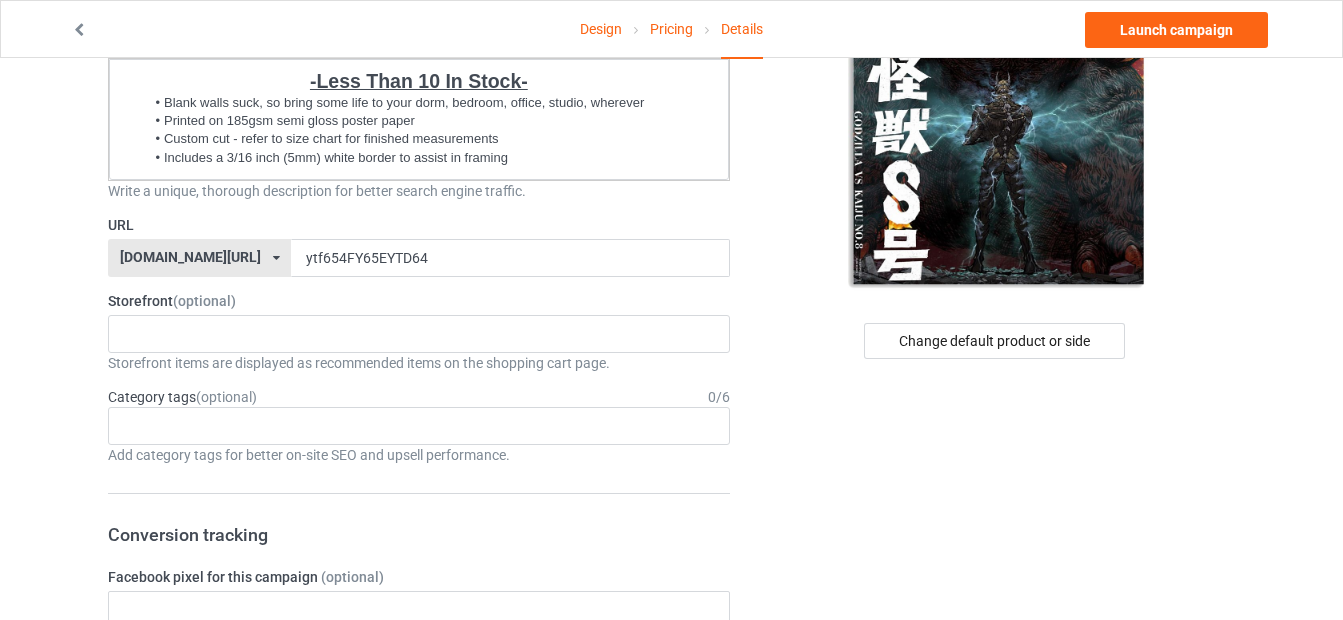 click on "Campaign Info Title (h1) 95   characters left illusutration fanart print High Quality Limited Edition Create a catchy, unique title for better search engine traffic. Description 1734   characters left       Small Normal Large Big Huge                                                                                     -Less Than 10 In Stock- Blank walls suck, so bring some life to your dorm, bedroom, office, studio, wherever Printed on 185gsm semi gloss poster paper Custom cut - refer to size chart for finished measurements Includes a 3/16 inch (5mm) white border to assist in framing Write a unique, thorough description for better search engine traffic. URL [DOMAIN_NAME][URL] [DOMAIN_NAME][URL] 587d0d41cee36fd012c64a69 ytf654FY65EYTD64 Storefront (optional) POSTERS 623c788ffd3fc3002fedf264 Storefront items are displayed as recommended items on the shopping cart page. Category tags (optional) 0 / 6 Age > [DEMOGRAPHIC_DATA] > 1 Age > [DEMOGRAPHIC_DATA] Months > 1 Month Age > [DEMOGRAPHIC_DATA] Months Age > [DEMOGRAPHIC_DATA] Age > [DEMOGRAPHIC_DATA] > 10 Age > [DEMOGRAPHIC_DATA] Months > 10 Month Age Jobs" at bounding box center (419, 856) 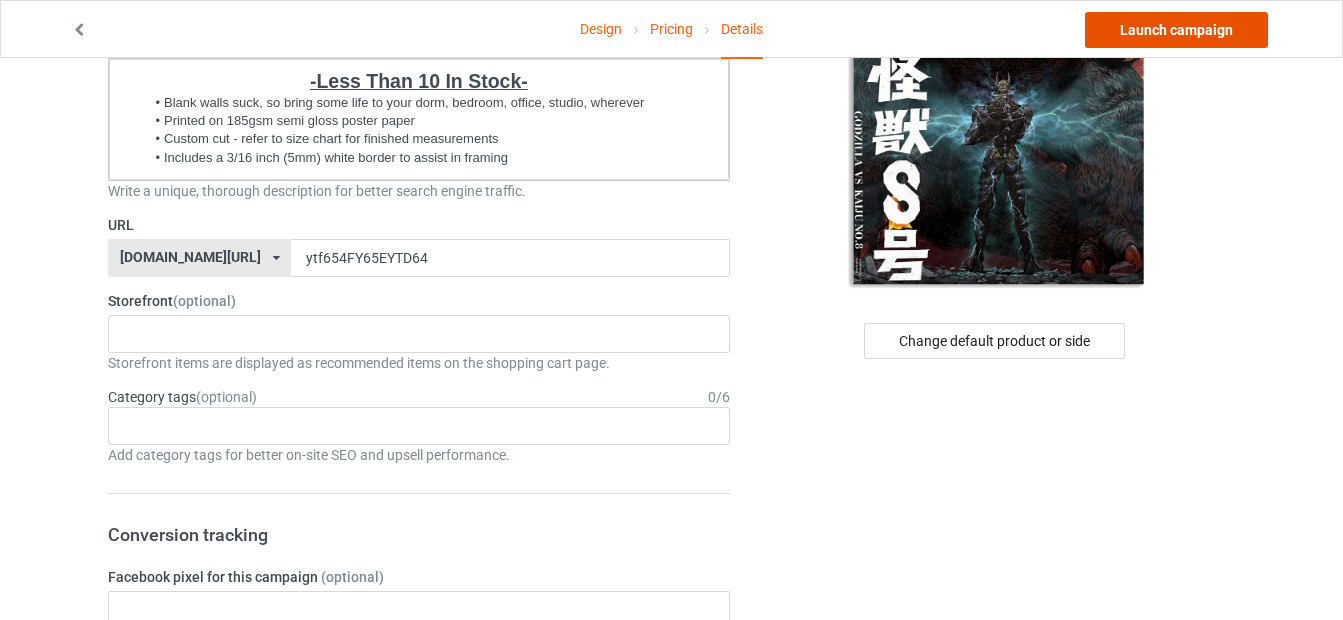 click on "Launch campaign" at bounding box center [1176, 30] 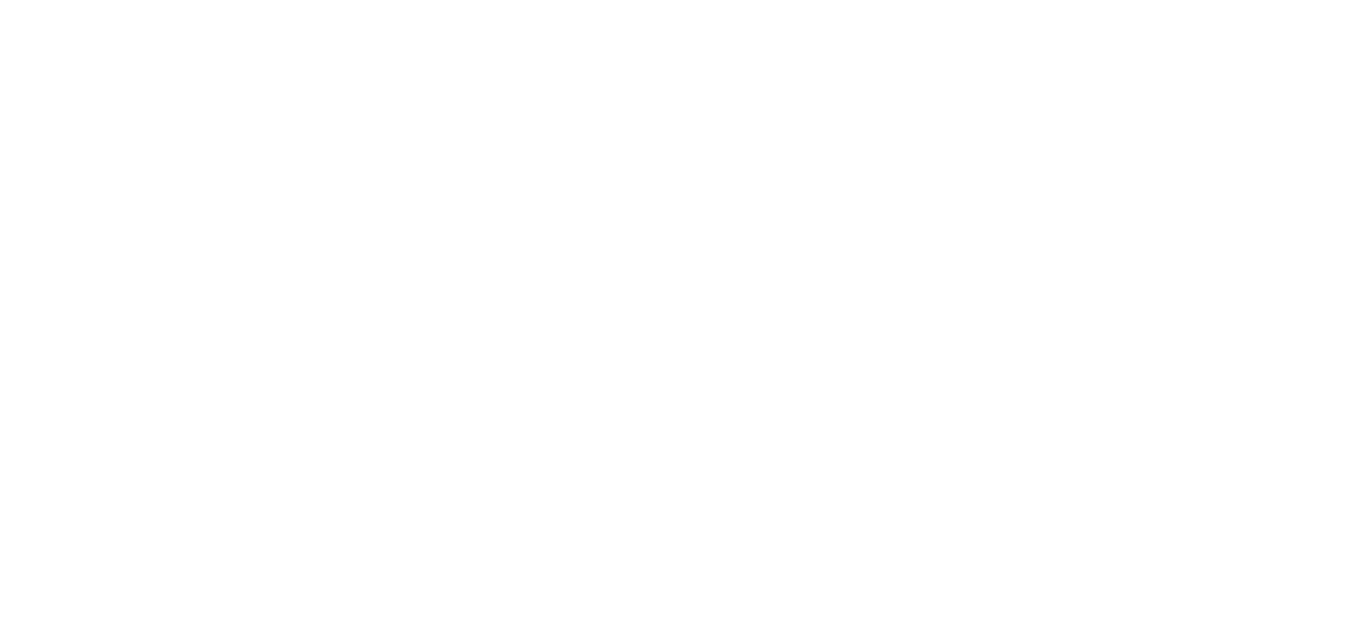 scroll, scrollTop: 0, scrollLeft: 0, axis: both 